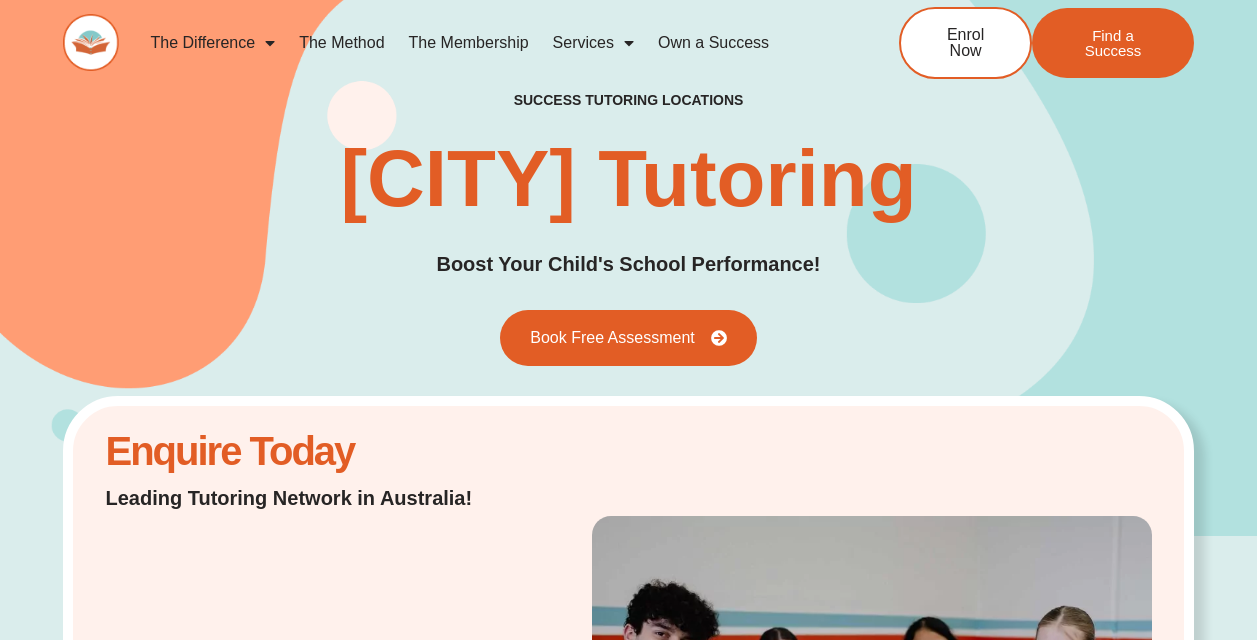 scroll, scrollTop: 5755, scrollLeft: 0, axis: vertical 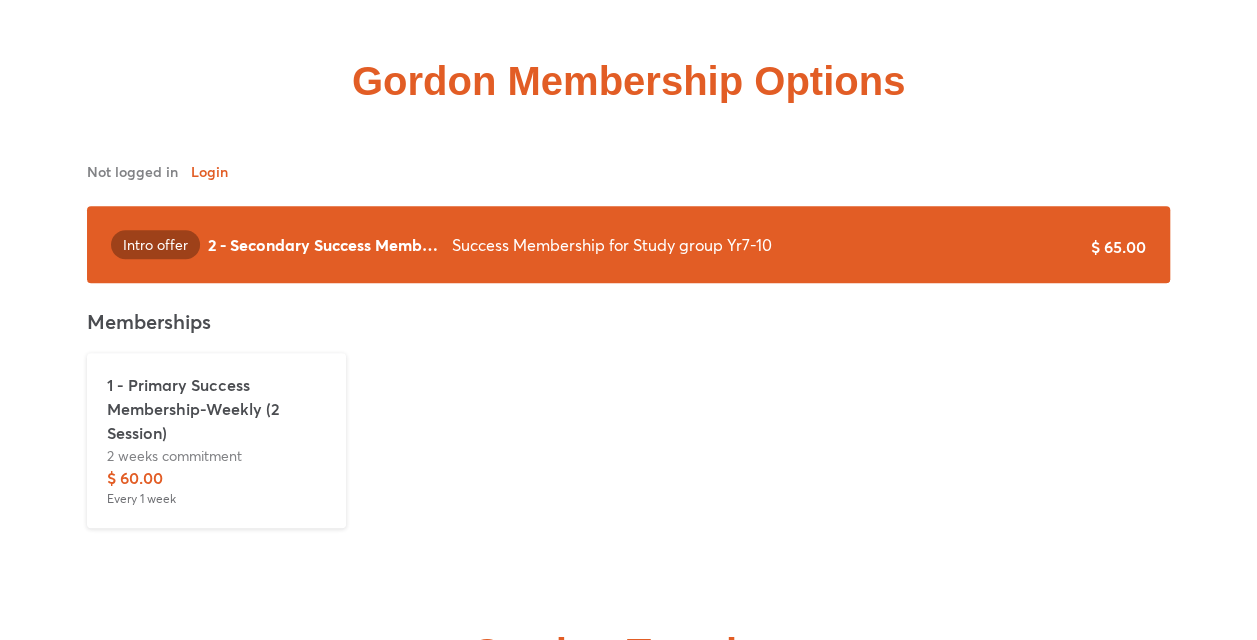 click on "1 - Primary Success Membership-Weekly (2 Session)" at bounding box center [216, 409] 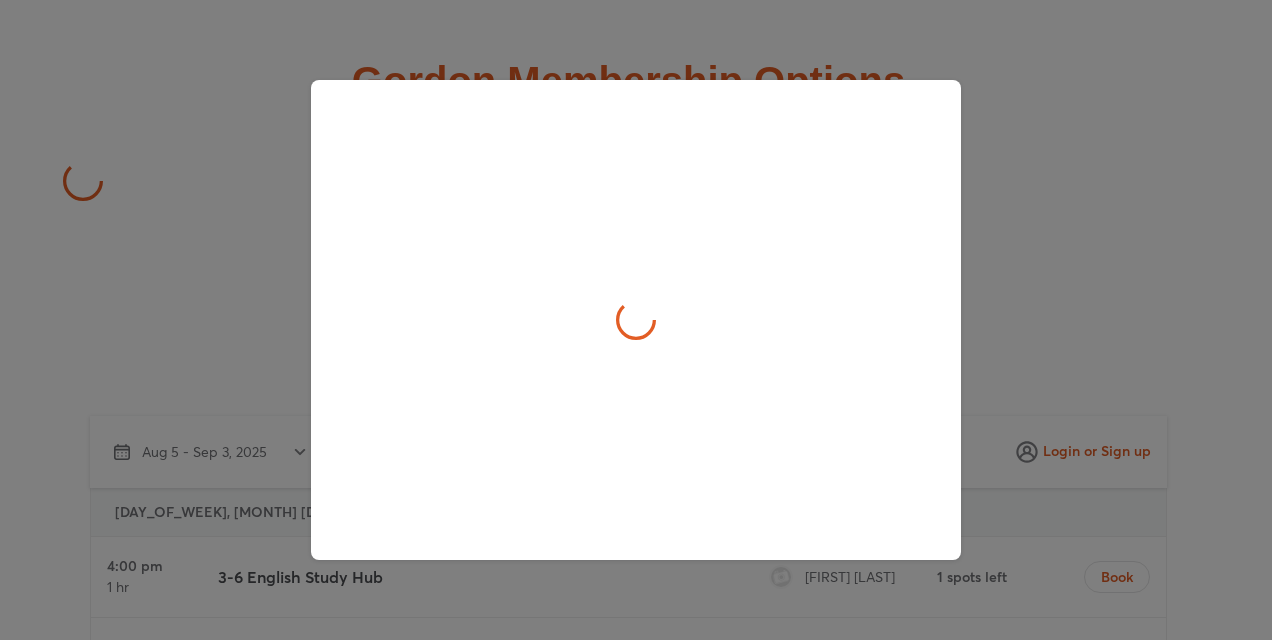 click at bounding box center (636, 320) 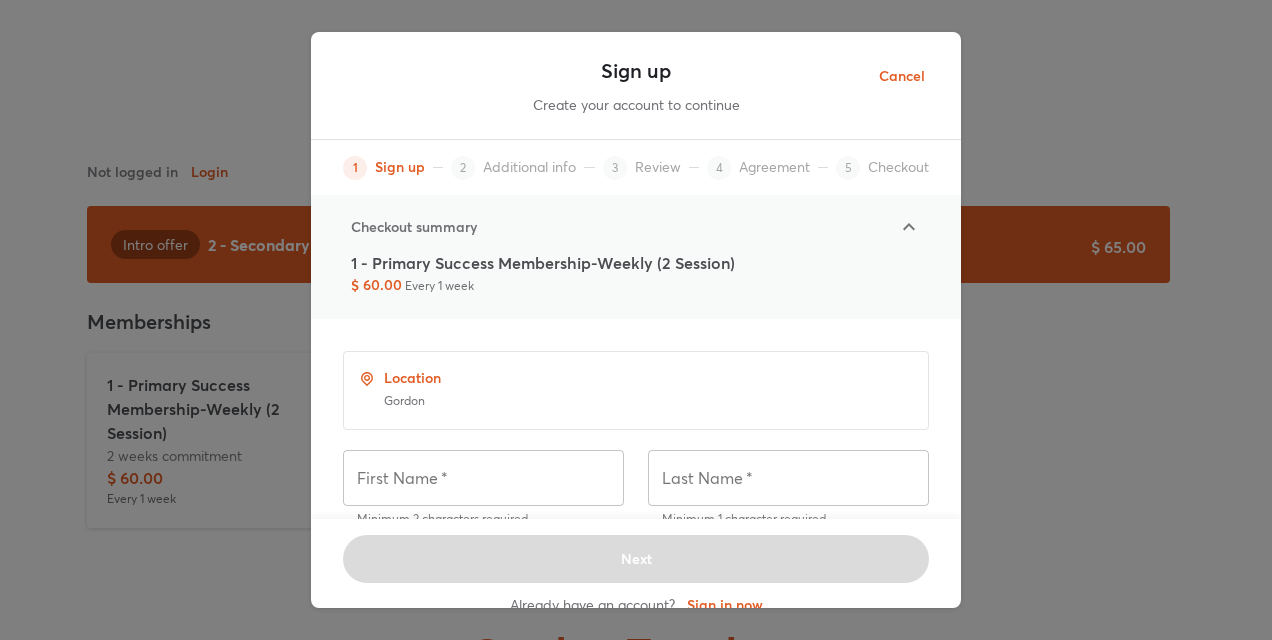 click on "Cancel" at bounding box center [902, 76] 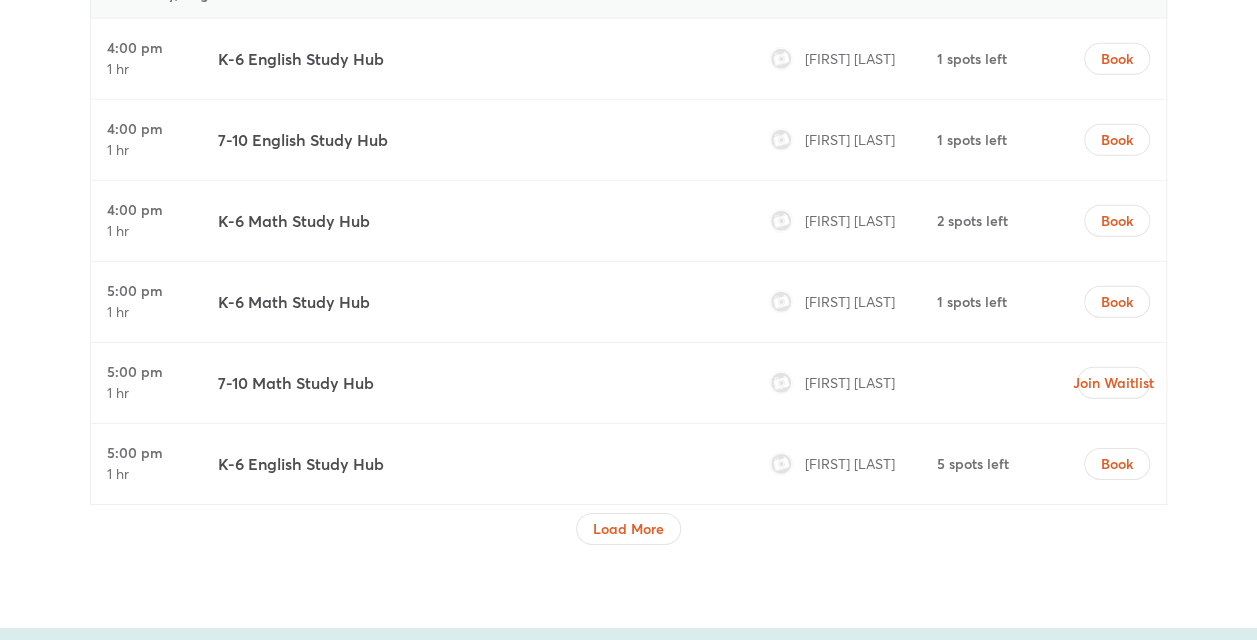 scroll, scrollTop: 6686, scrollLeft: 0, axis: vertical 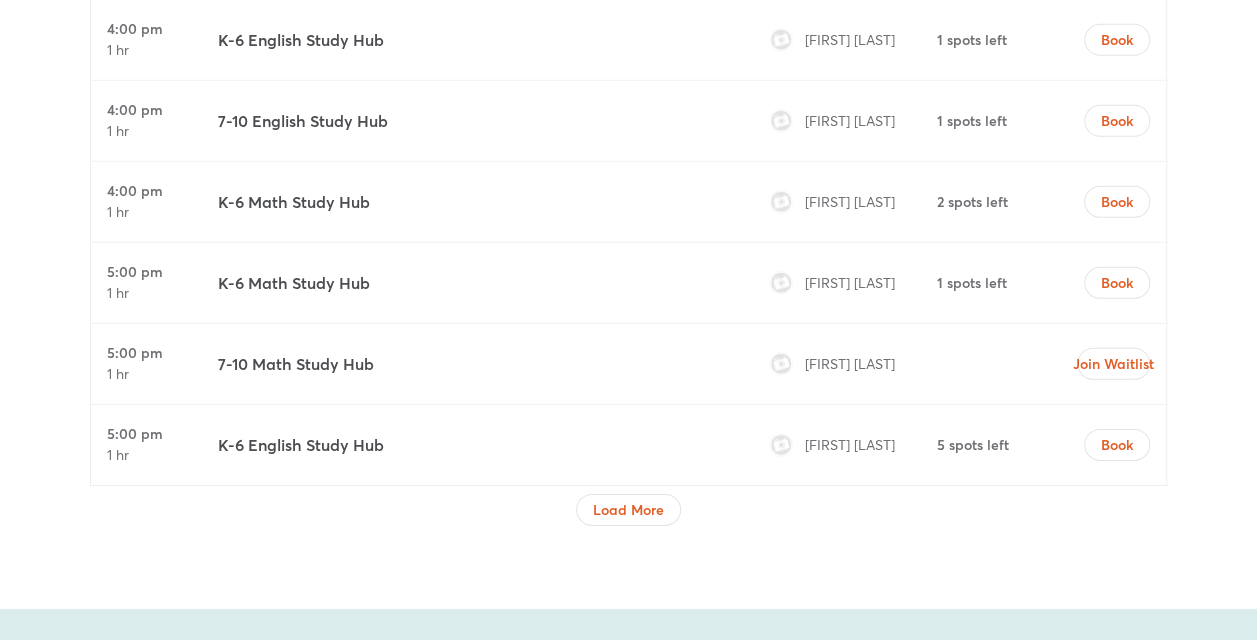 drag, startPoint x: 329, startPoint y: 329, endPoint x: 778, endPoint y: 500, distance: 480.4602 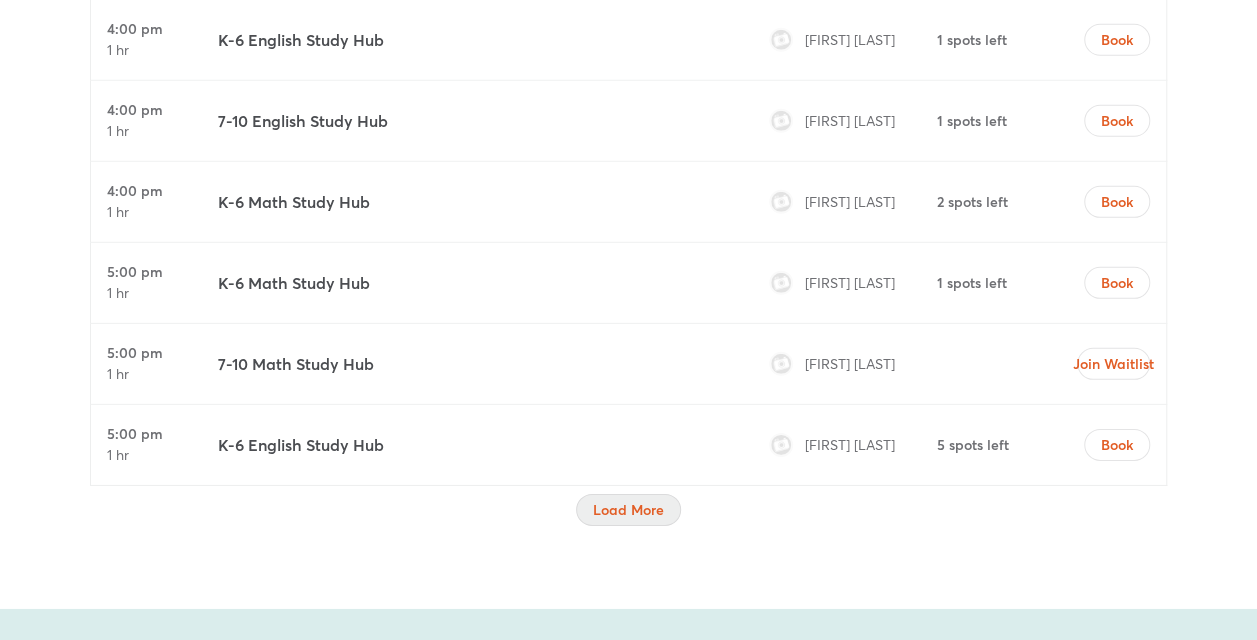 click on "Load More" at bounding box center (628, 510) 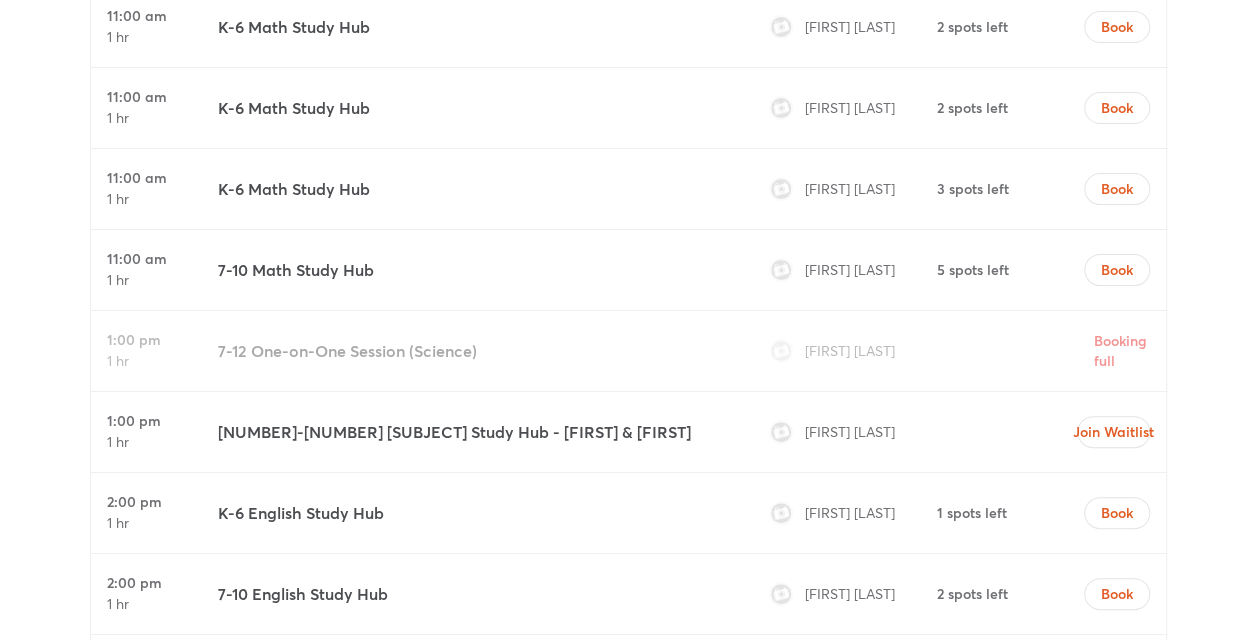 scroll, scrollTop: 7640, scrollLeft: 0, axis: vertical 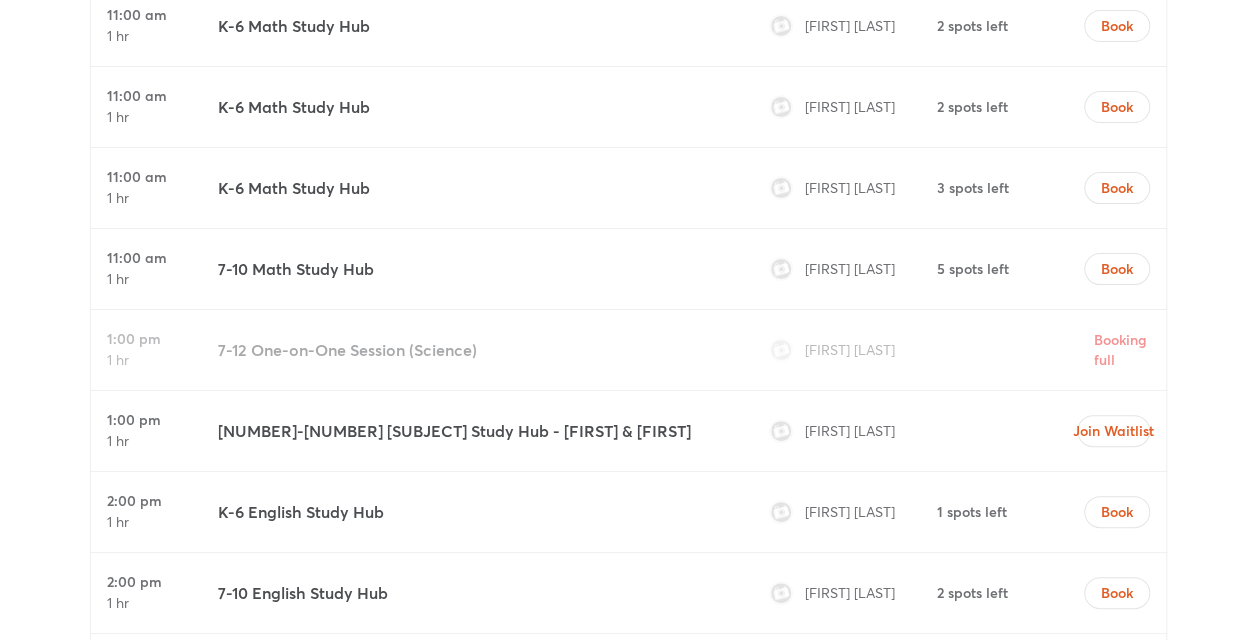 click on "7-10 Math Study Hub" at bounding box center (296, 269) 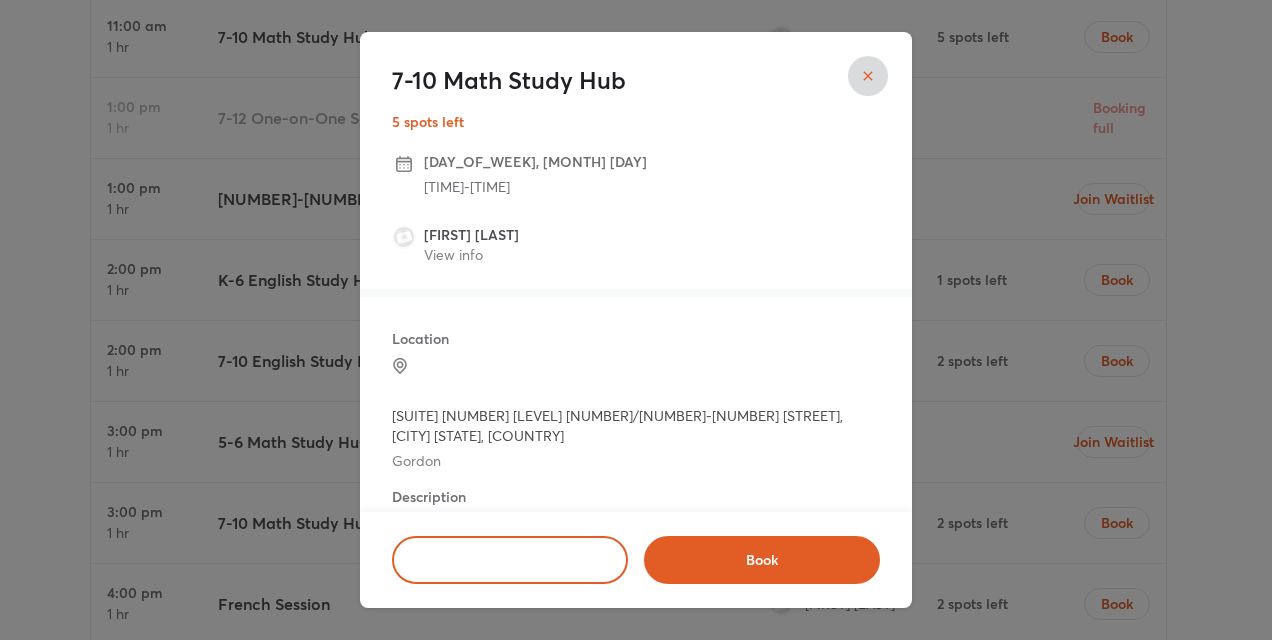 scroll, scrollTop: 7640, scrollLeft: 0, axis: vertical 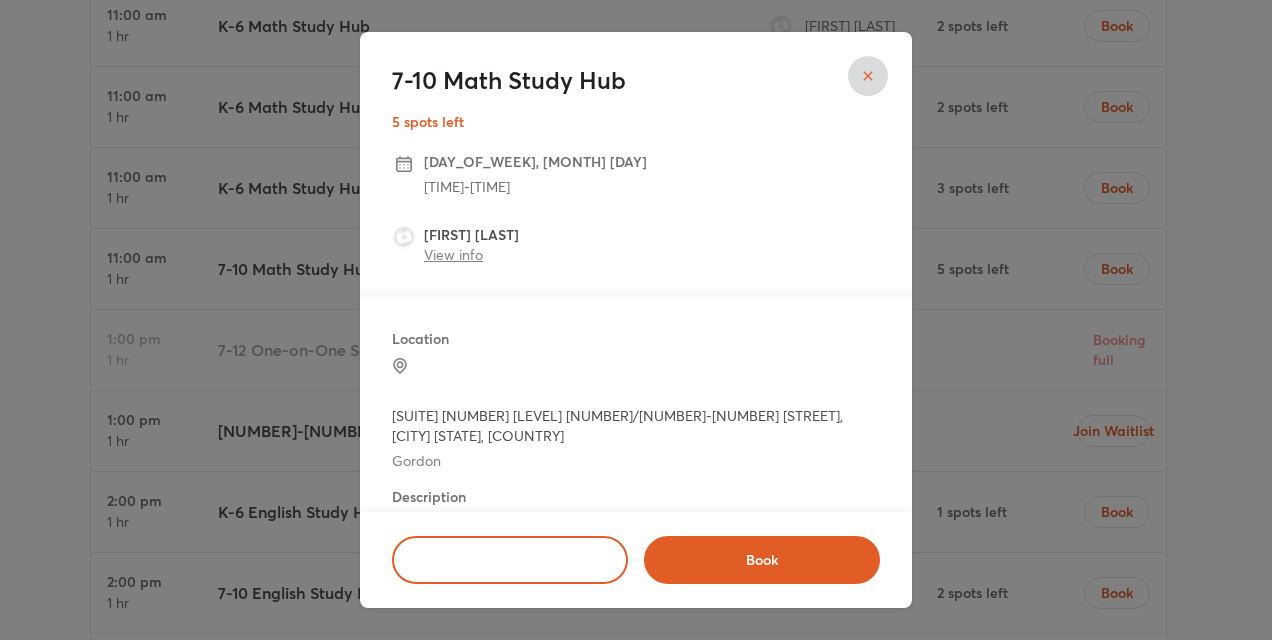 click on "View info" at bounding box center (453, 254) 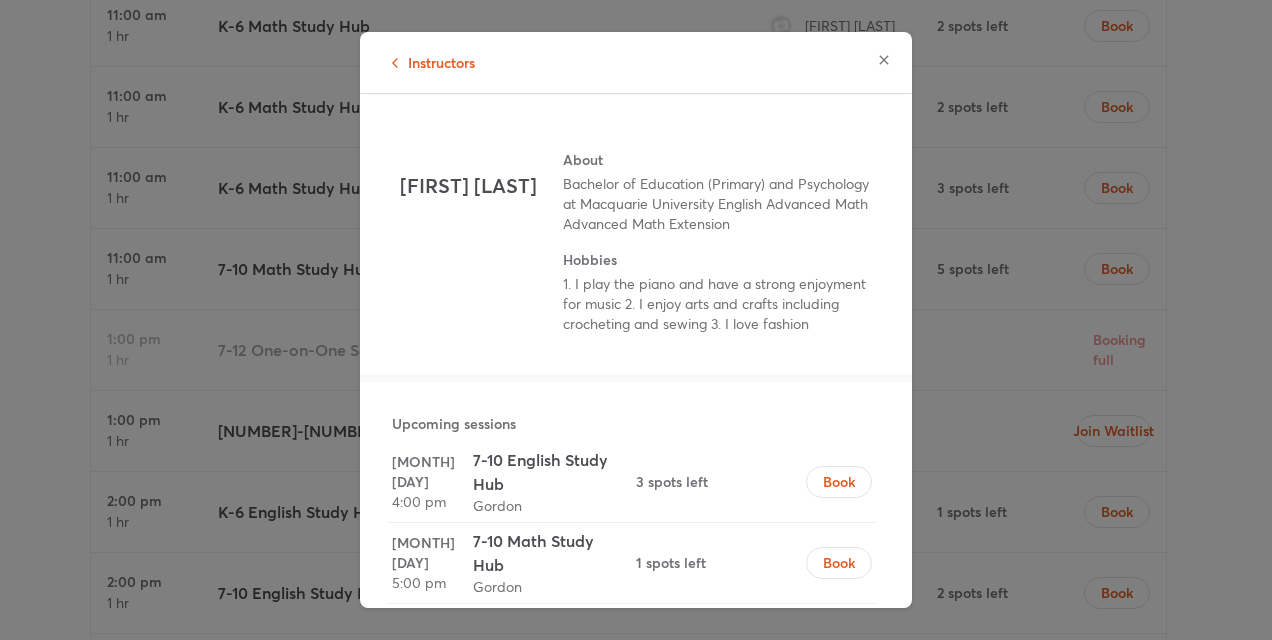 click on "1.	I play the piano and have a strong enjoyment for music
2.	I enjoy arts and crafts including crocheting and sewing
3.	I love fashion" at bounding box center (717, 304) 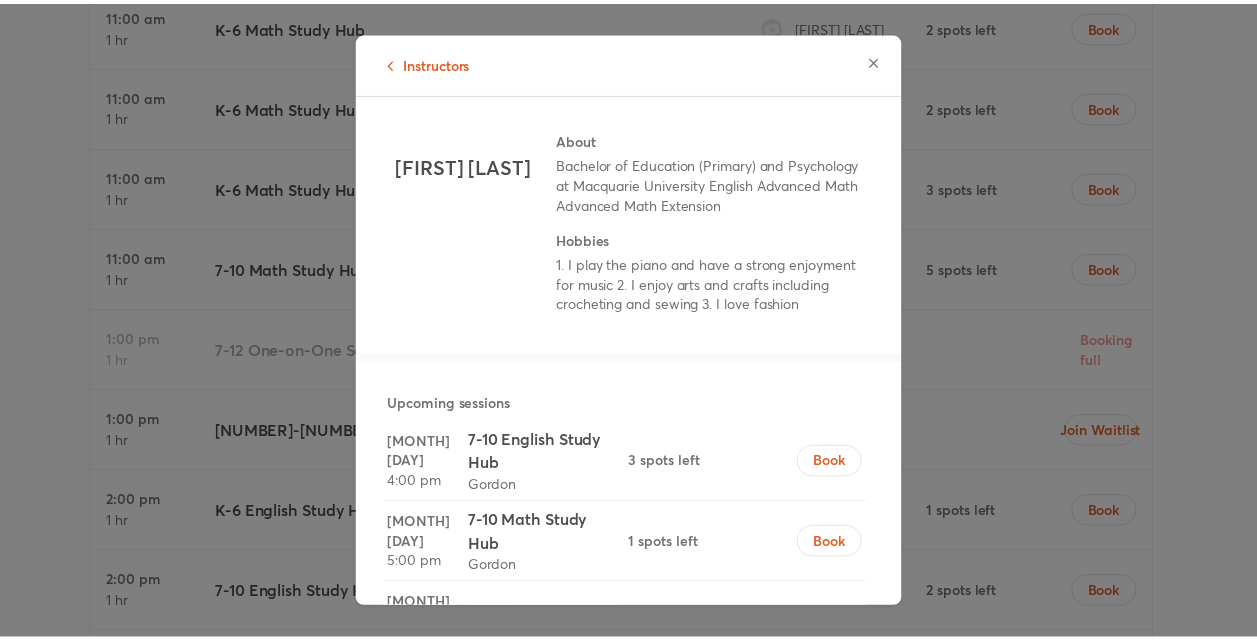 scroll, scrollTop: 0, scrollLeft: 0, axis: both 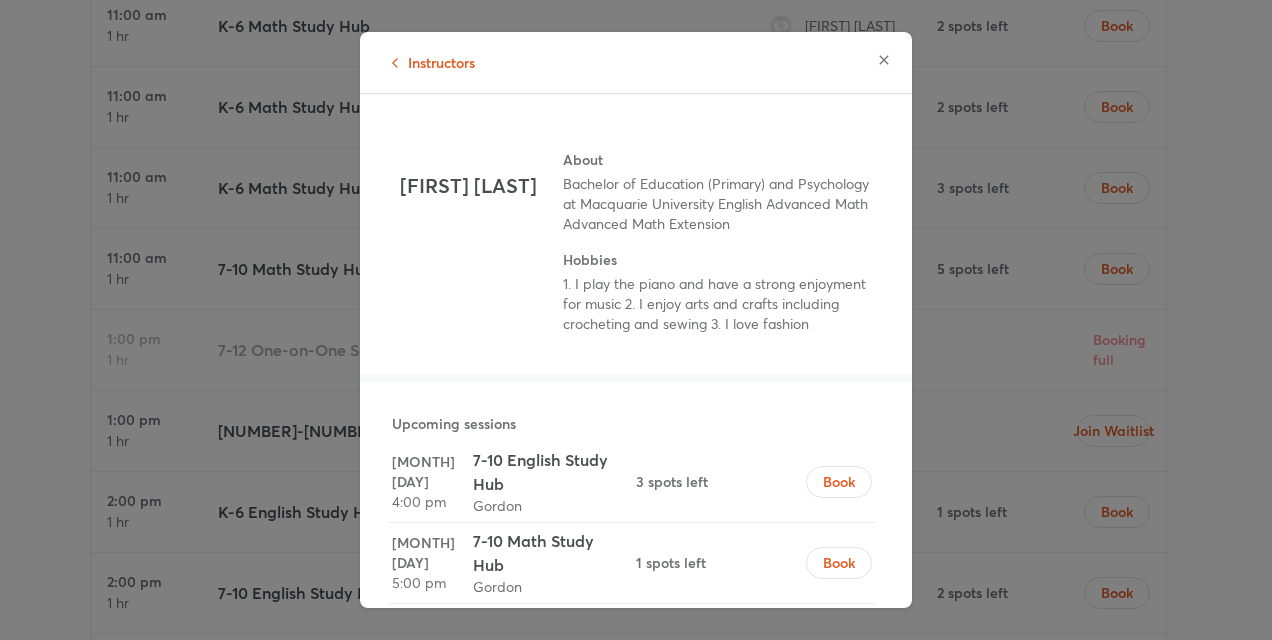 click 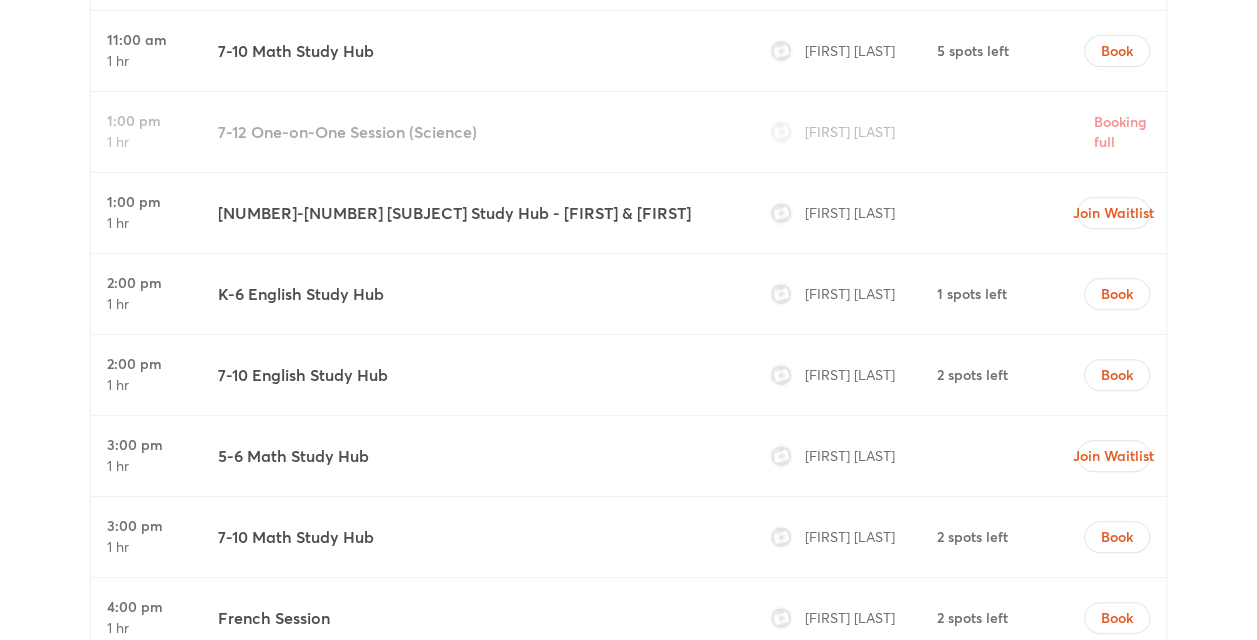 scroll, scrollTop: 8082, scrollLeft: 0, axis: vertical 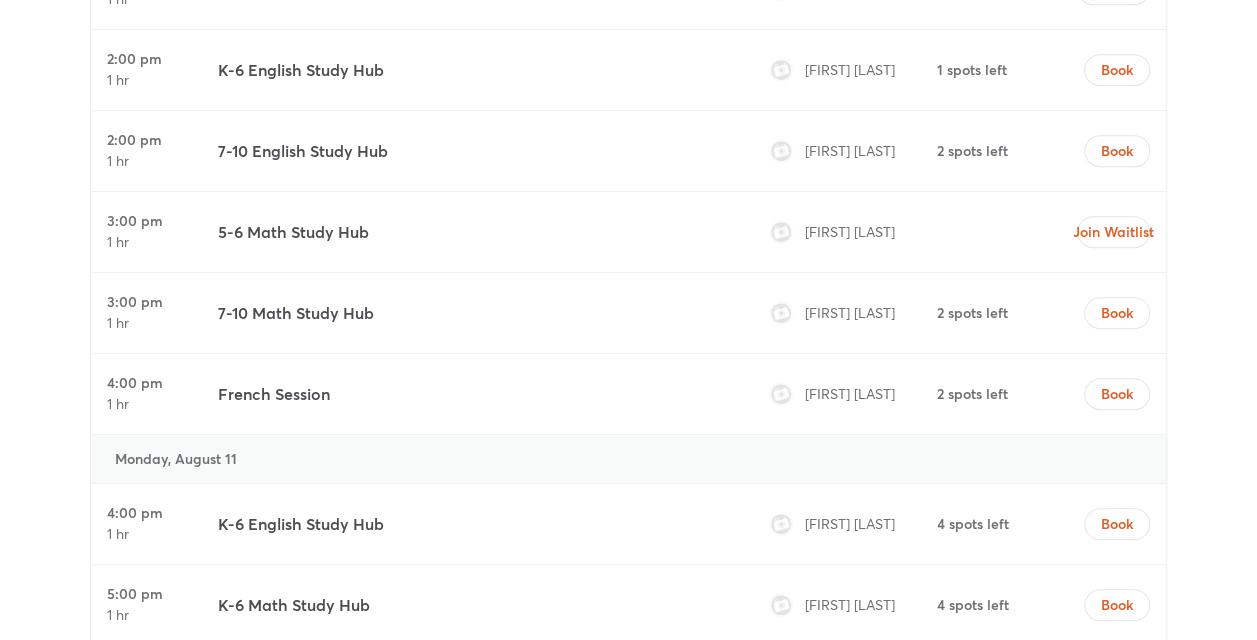 click on "[FIRST] [LAST]" at bounding box center [850, 150] 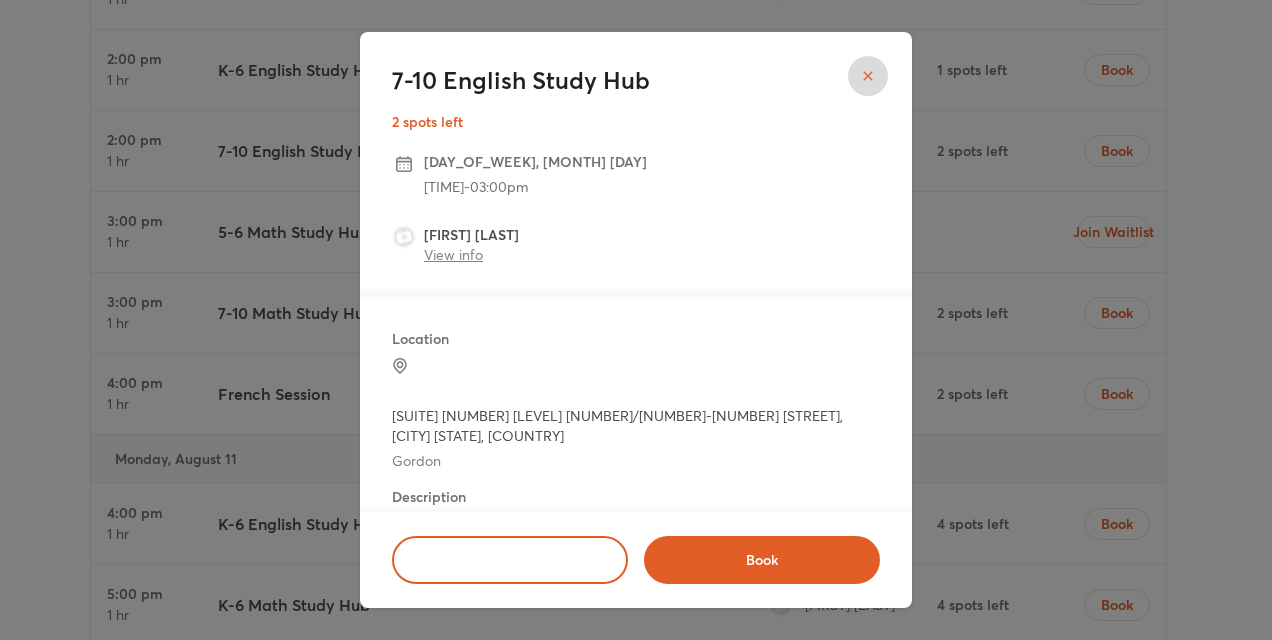 click on "View info" at bounding box center [453, 254] 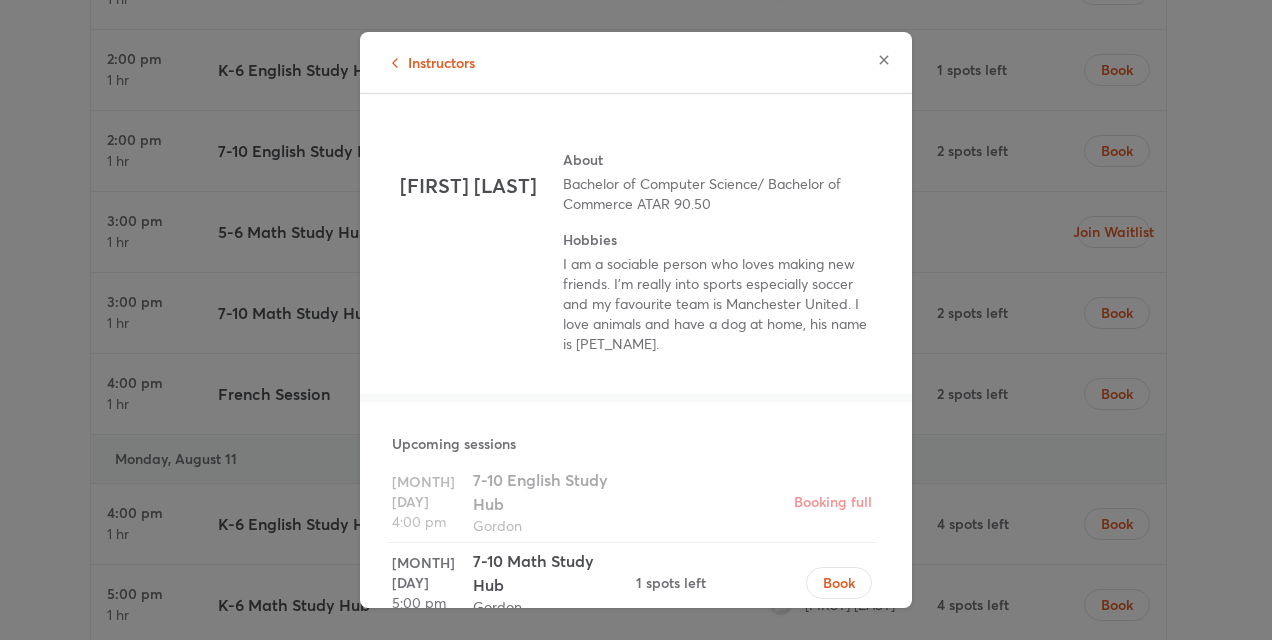 click on "Hobbies" at bounding box center (717, 240) 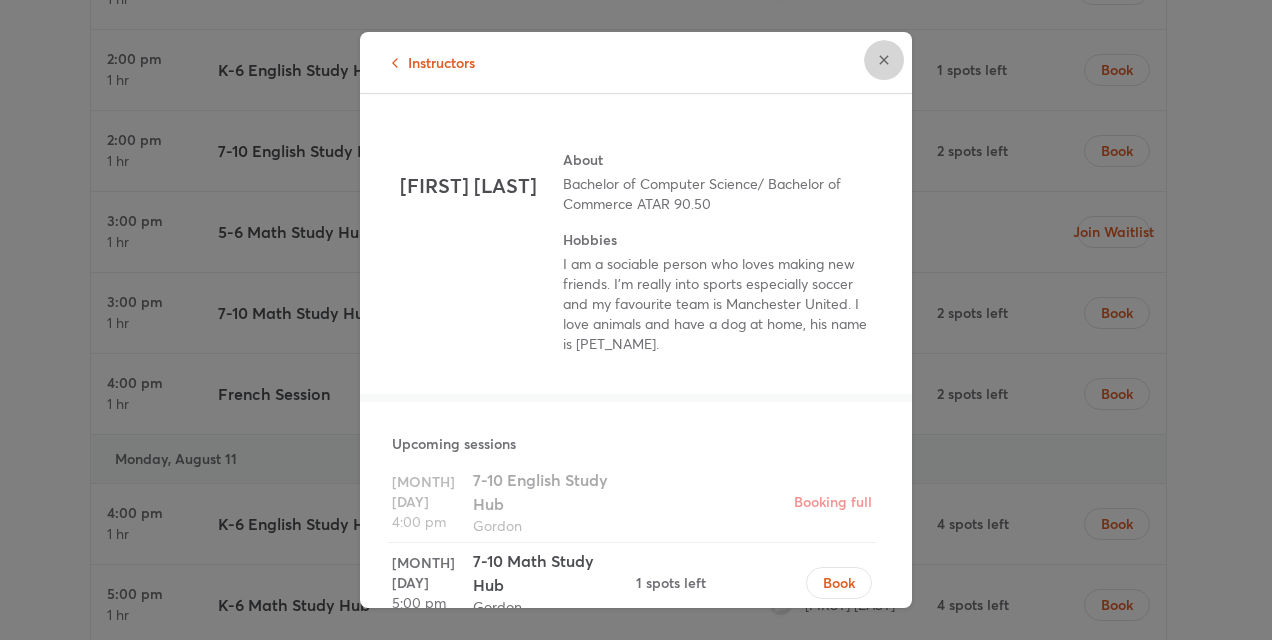 click 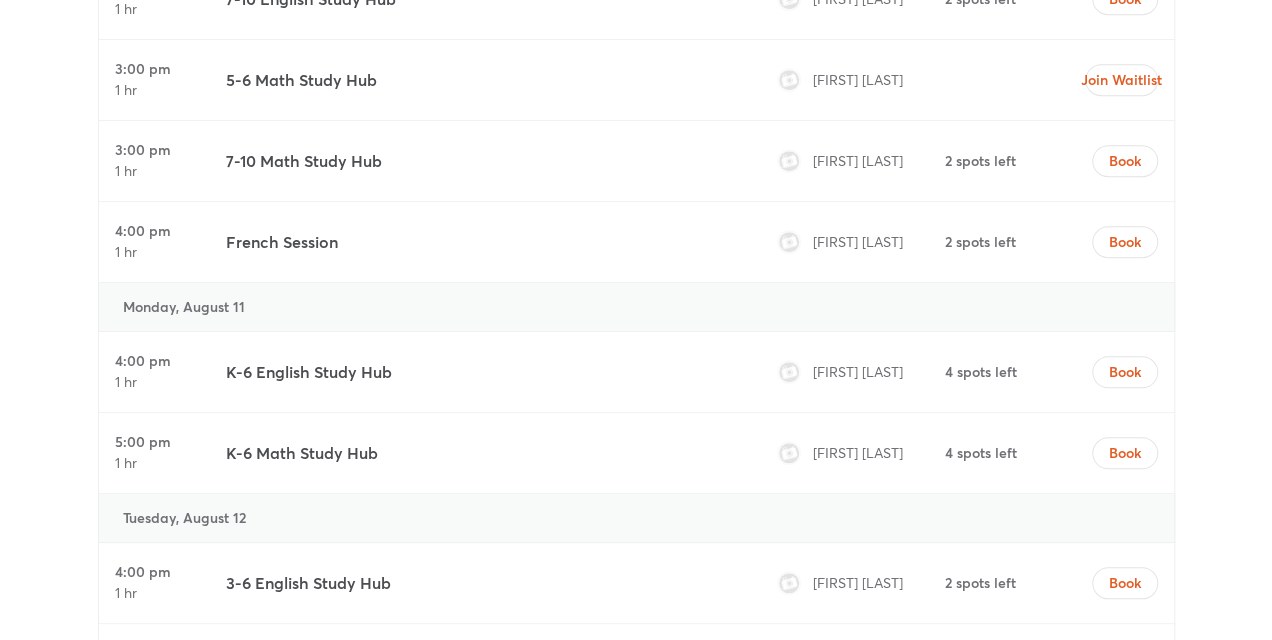 scroll, scrollTop: 8401, scrollLeft: 0, axis: vertical 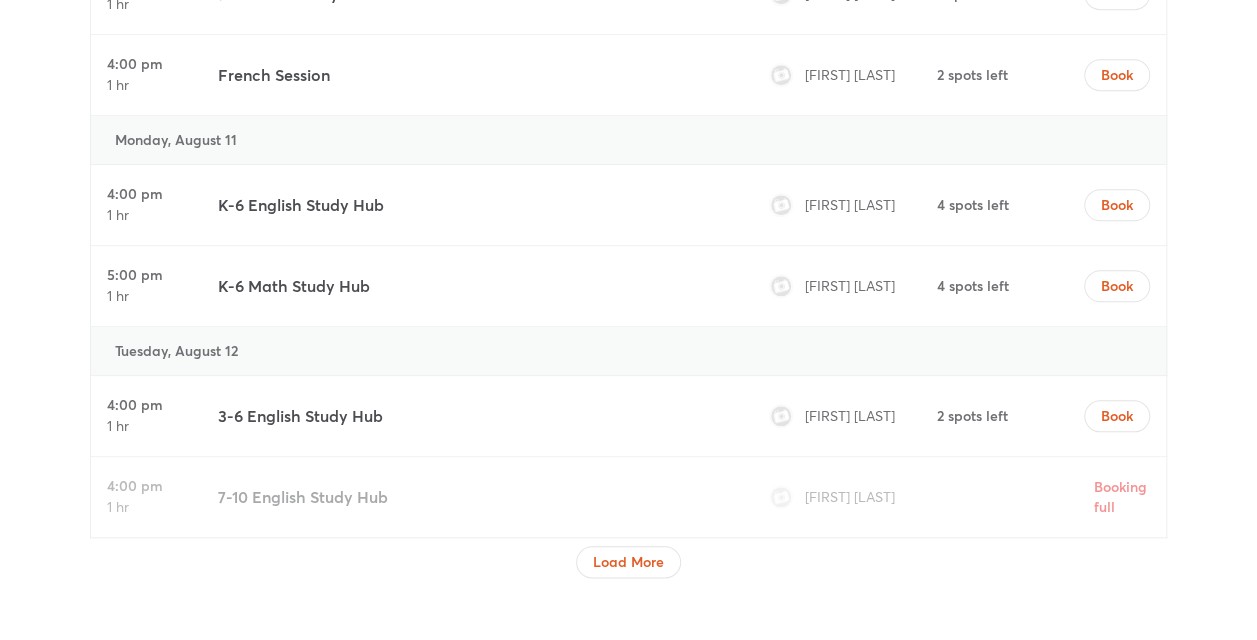 click on "[FIRST] [LAST]" at bounding box center [850, 204] 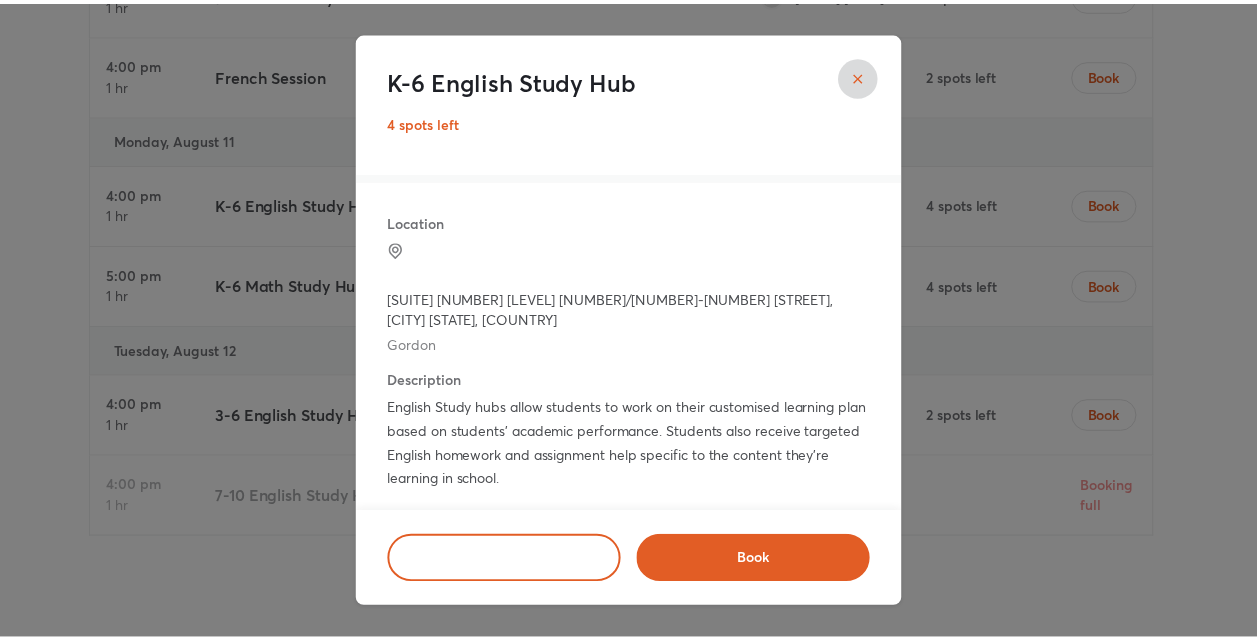 scroll, scrollTop: 21, scrollLeft: 0, axis: vertical 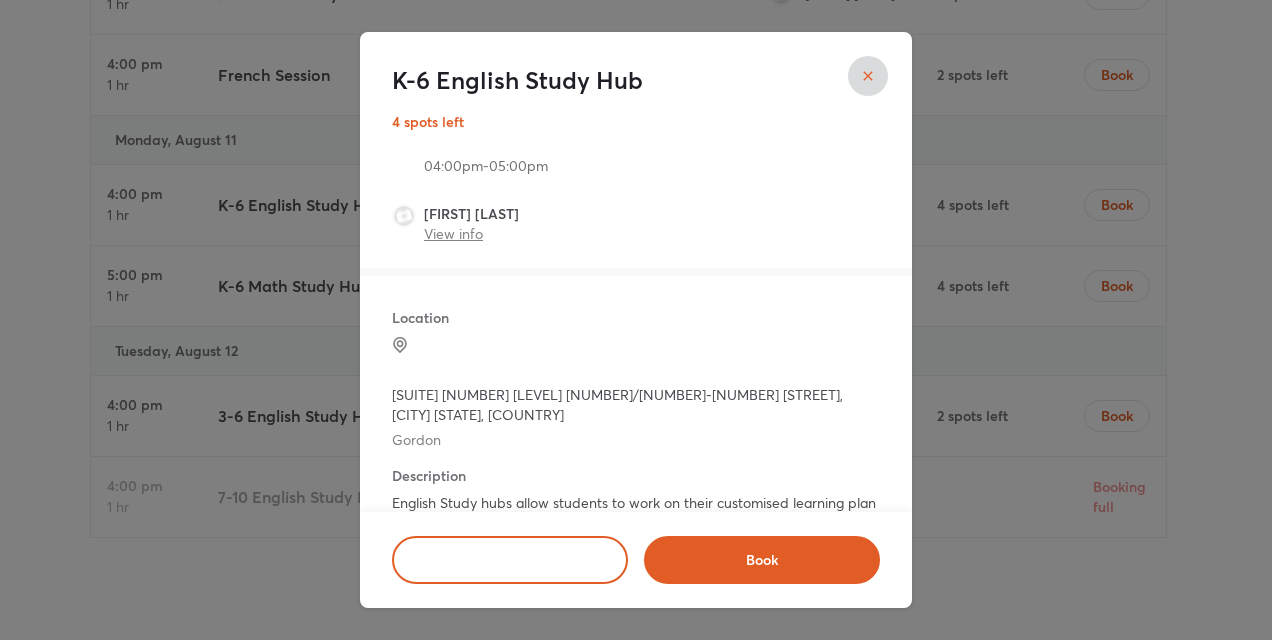 click on "View info" at bounding box center [453, 233] 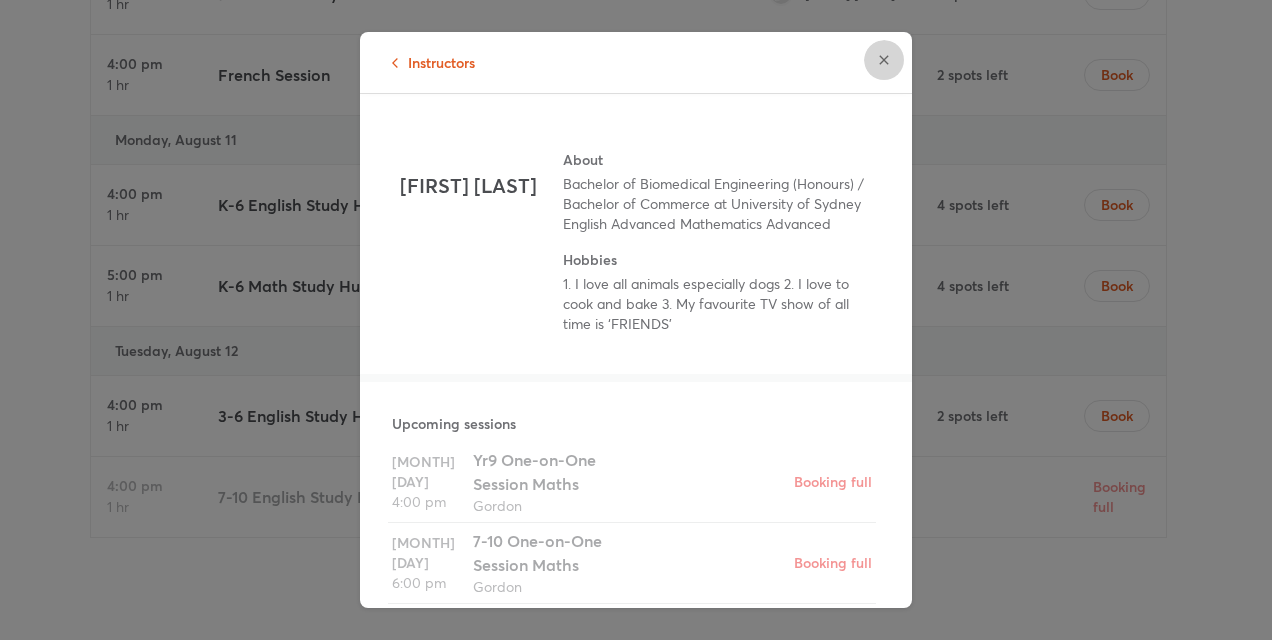 click 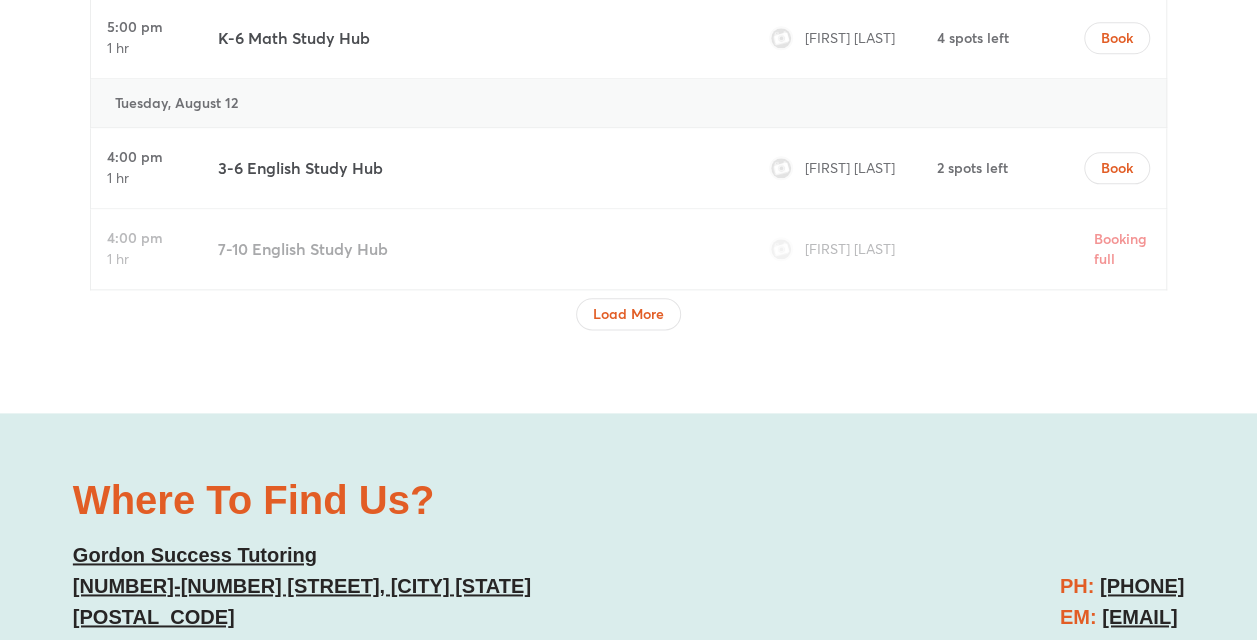 scroll, scrollTop: 8651, scrollLeft: 0, axis: vertical 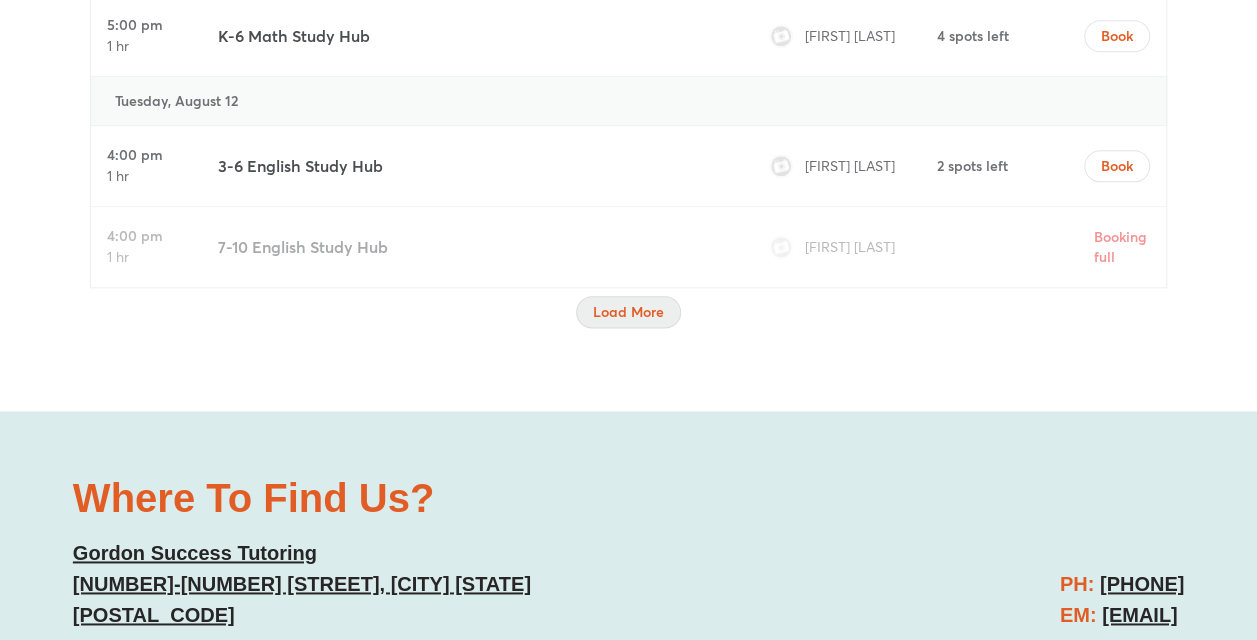 click on "Load More" at bounding box center (628, 312) 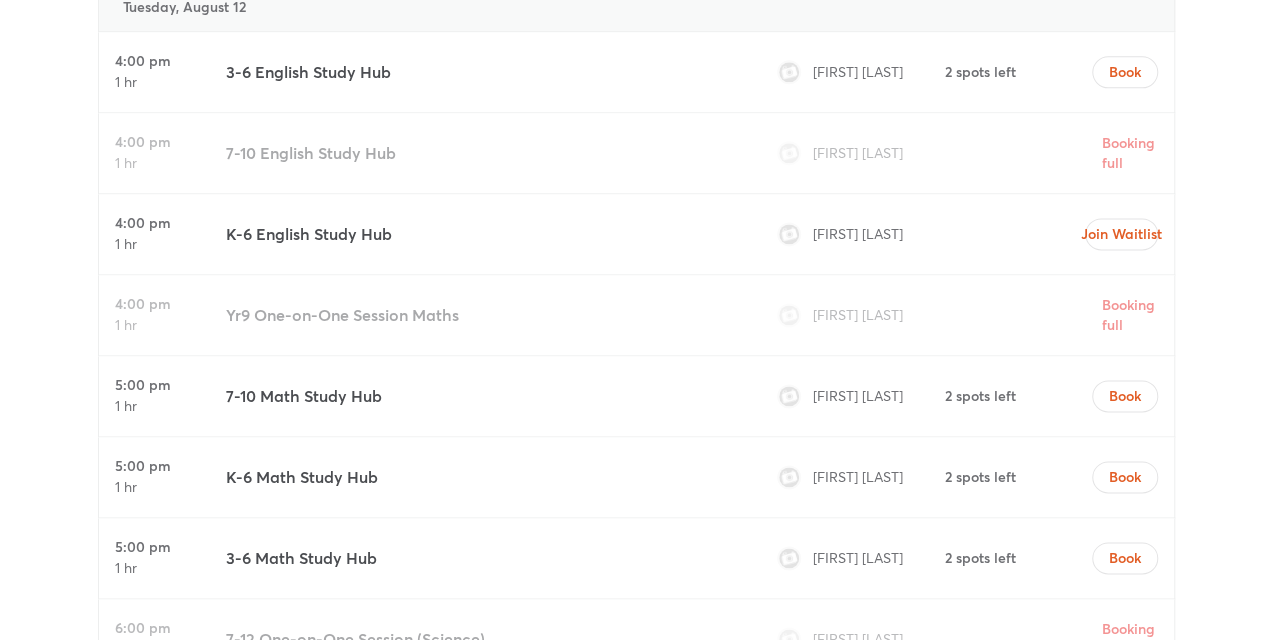 scroll, scrollTop: 8746, scrollLeft: 0, axis: vertical 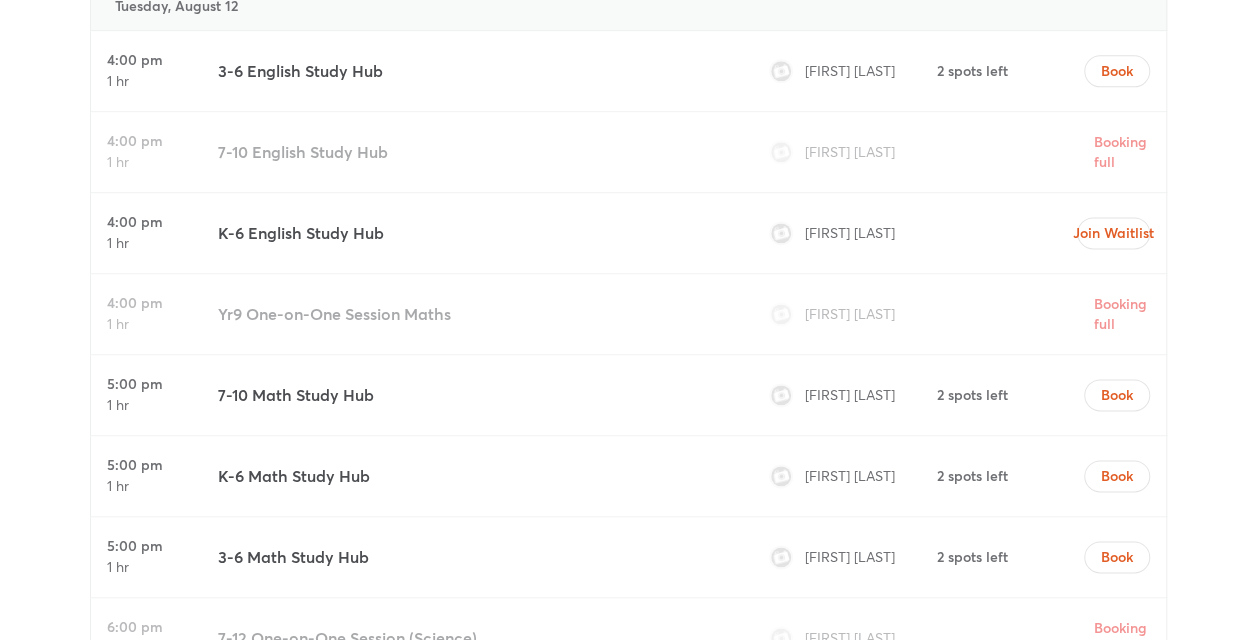 click on "[FIRST] [LAST]" at bounding box center (850, 232) 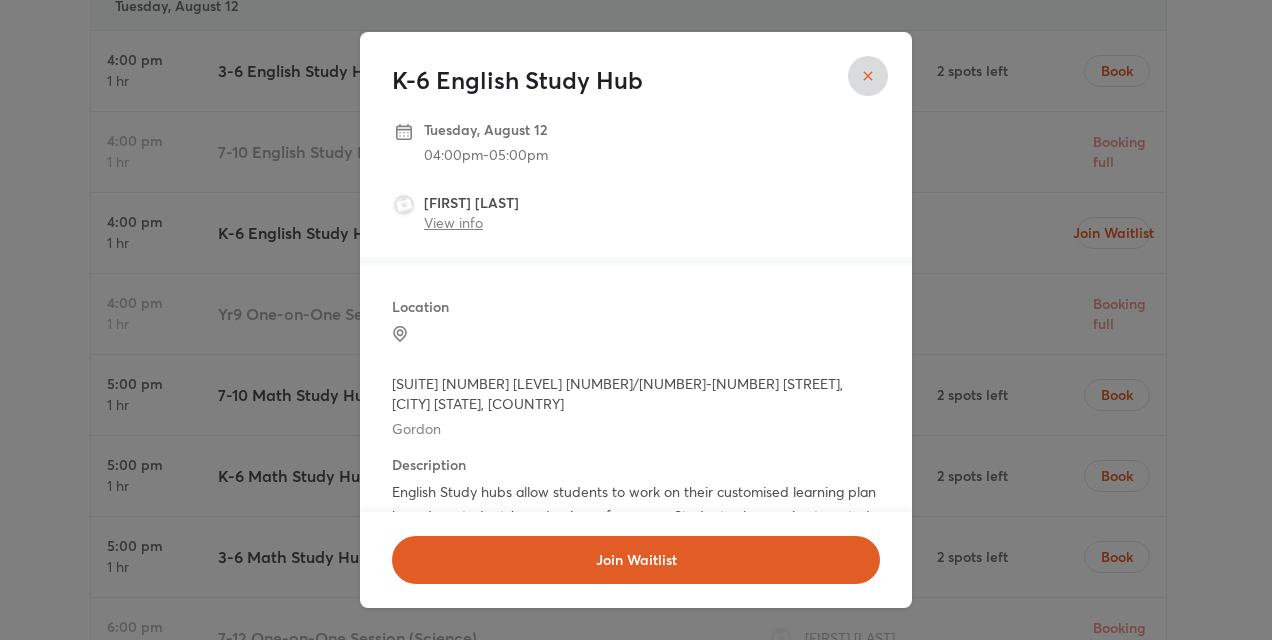 click on "View info" at bounding box center (453, 222) 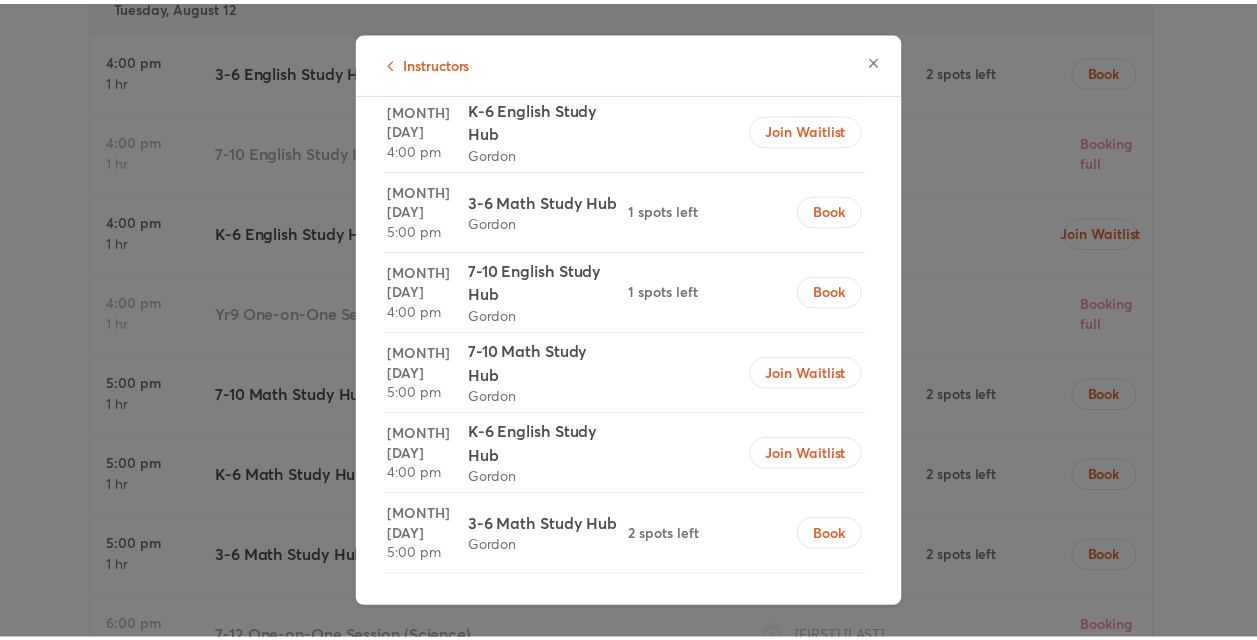 scroll, scrollTop: 0, scrollLeft: 0, axis: both 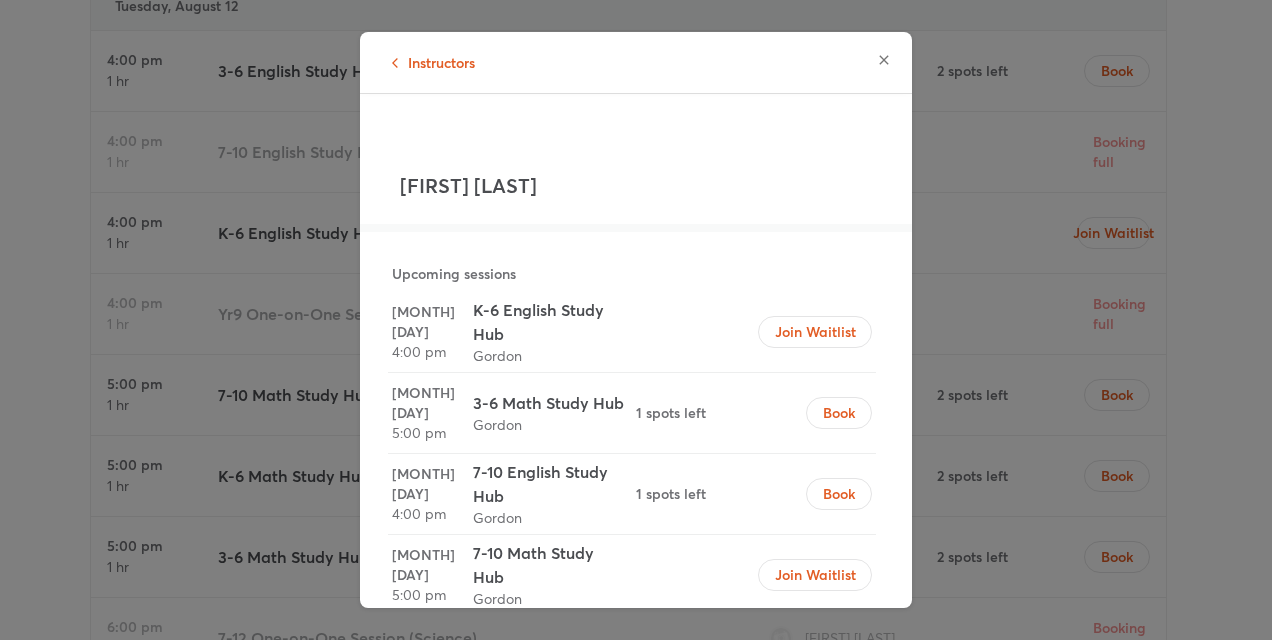 click on "[FIRST] [LAST]" at bounding box center (473, 186) 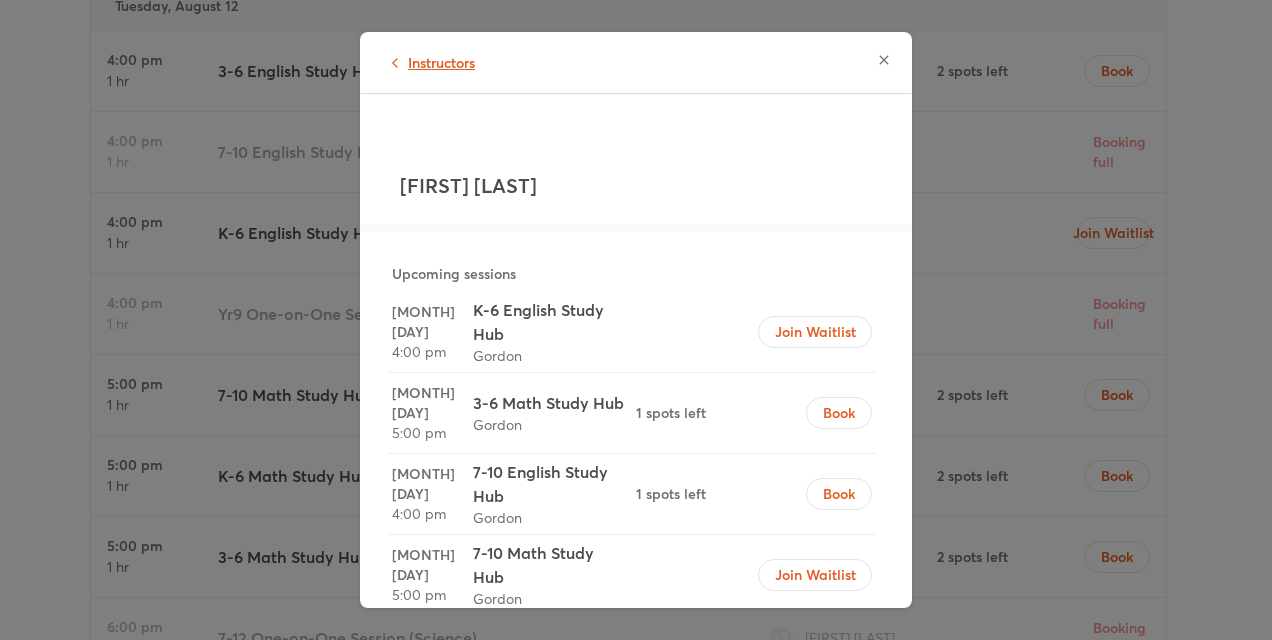 click on "Instructors" at bounding box center (441, 62) 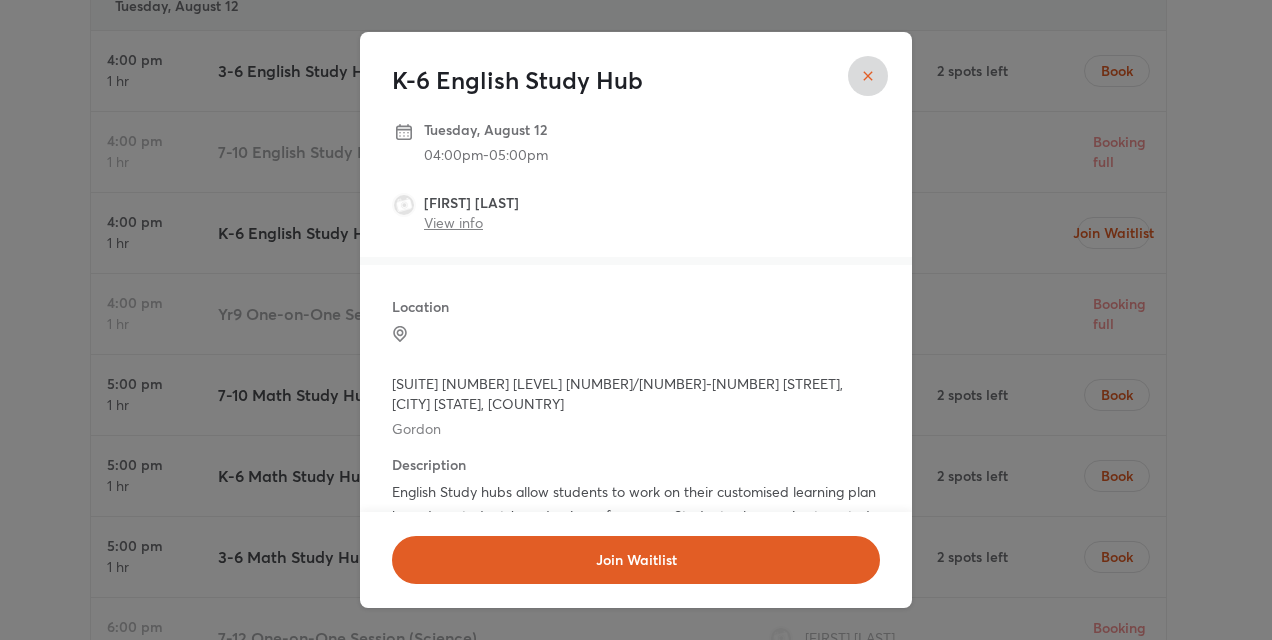 click on "View info" at bounding box center [453, 222] 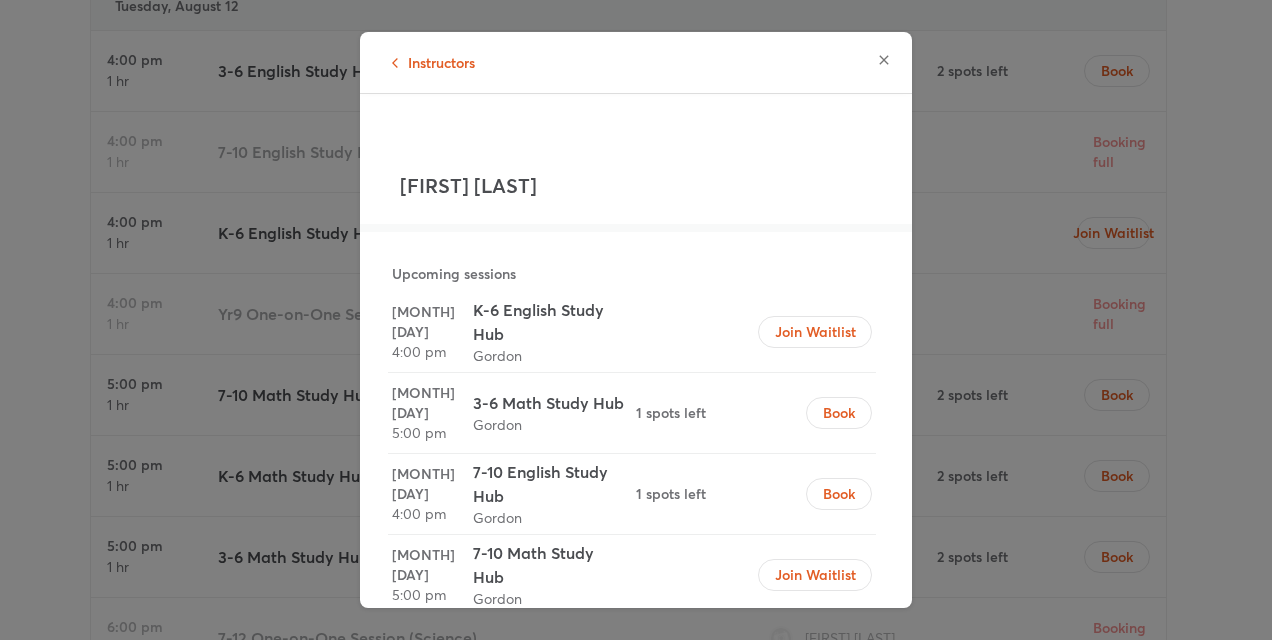 click 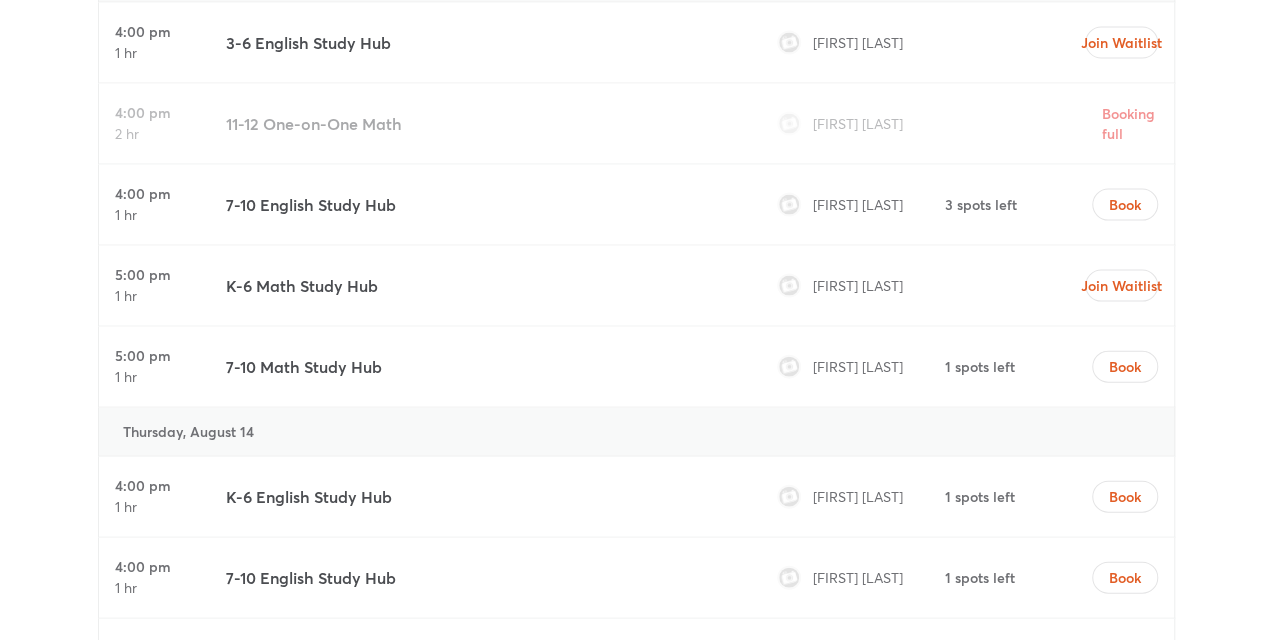 scroll, scrollTop: 9553, scrollLeft: 0, axis: vertical 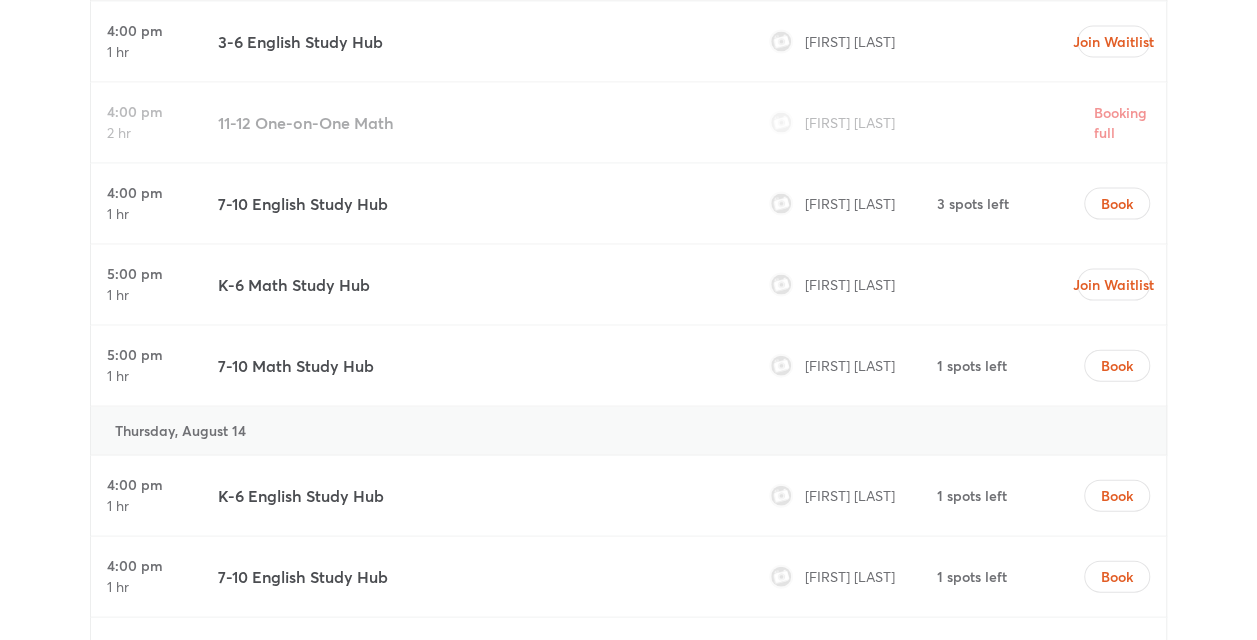 click on "[FIRST] [LAST]" at bounding box center (850, 41) 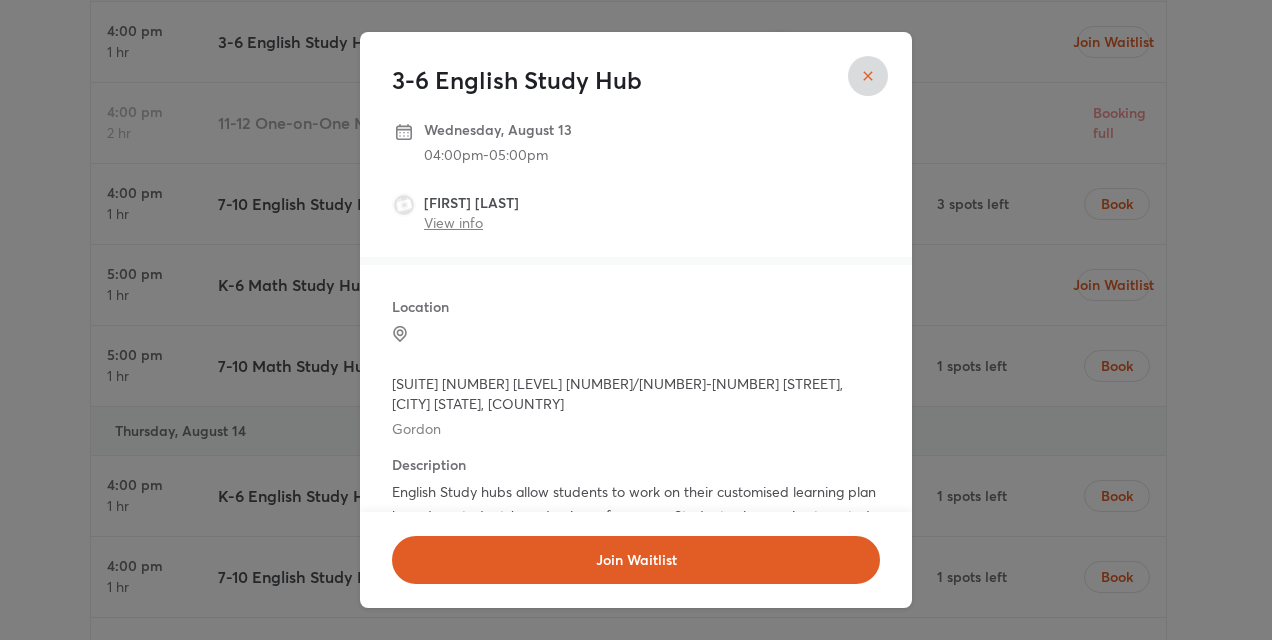 click on "View info" at bounding box center (453, 222) 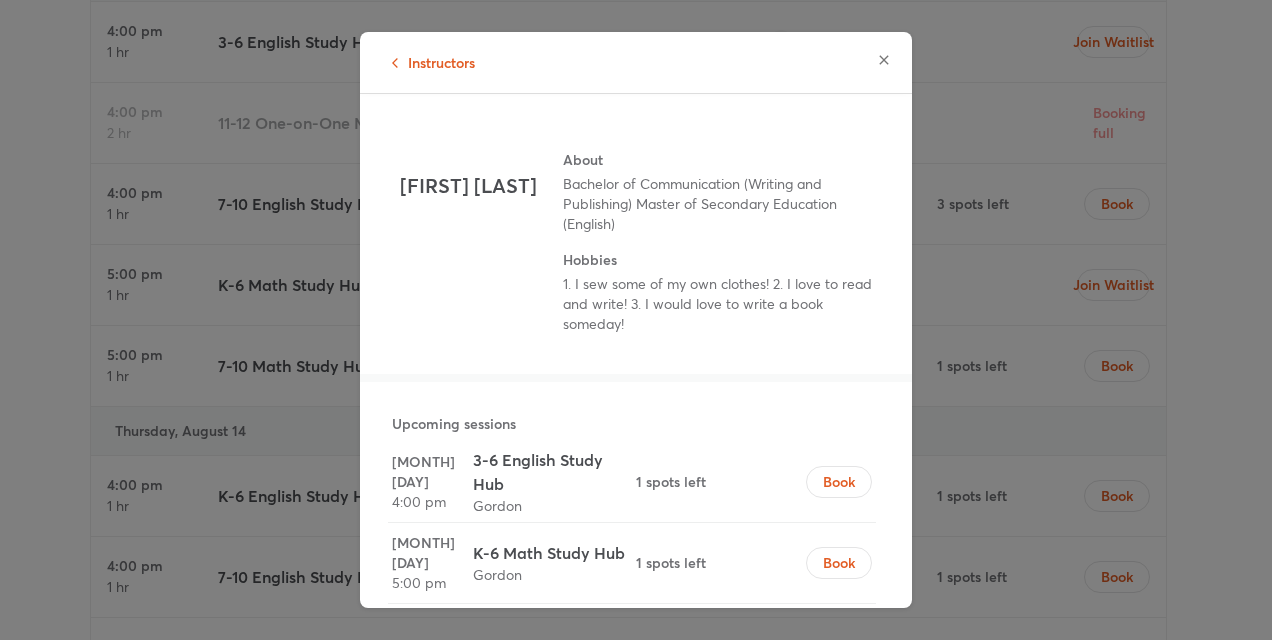 drag, startPoint x: 549, startPoint y: 177, endPoint x: 671, endPoint y: 353, distance: 214.14948 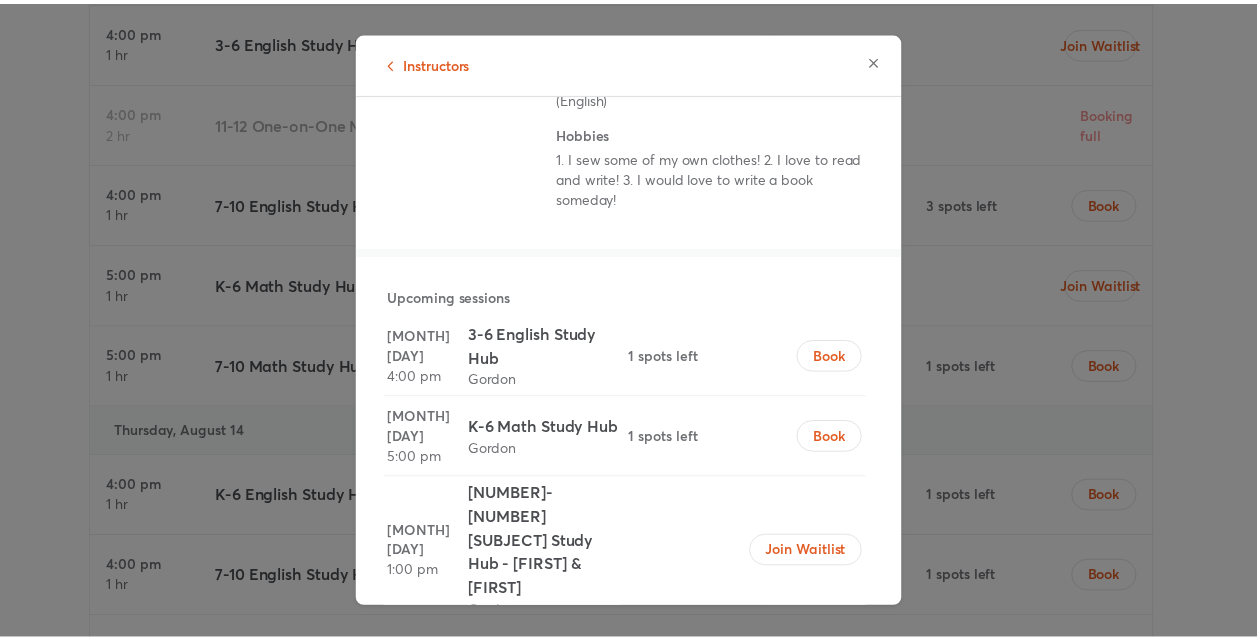scroll, scrollTop: 128, scrollLeft: 0, axis: vertical 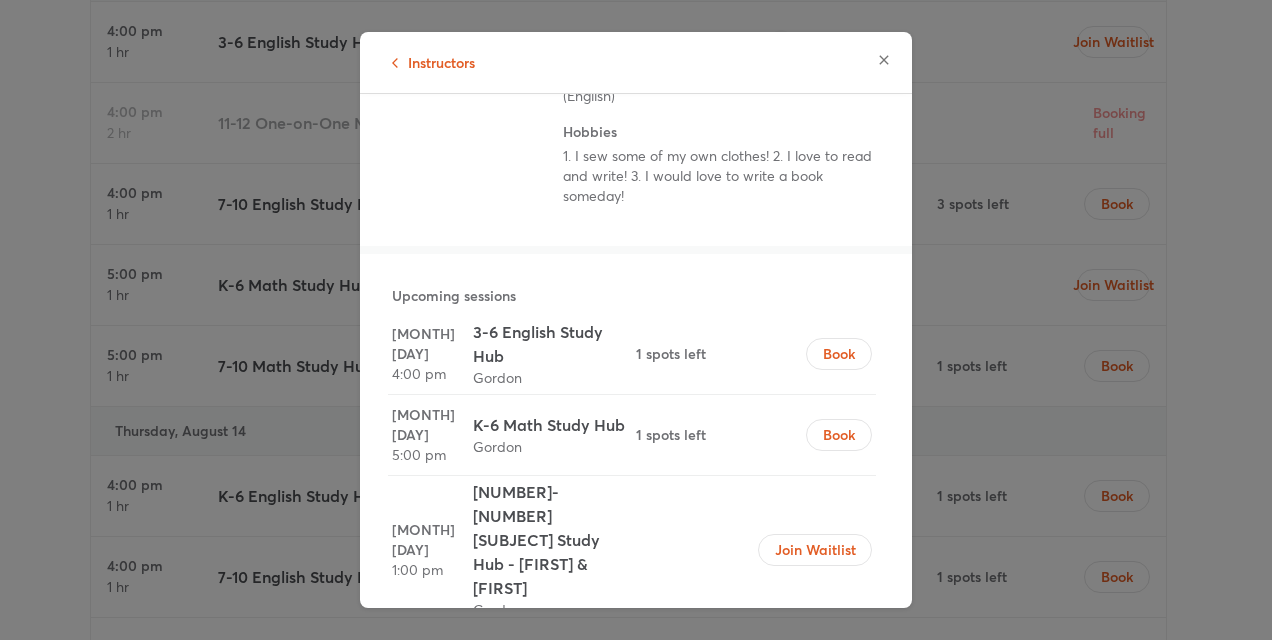 click 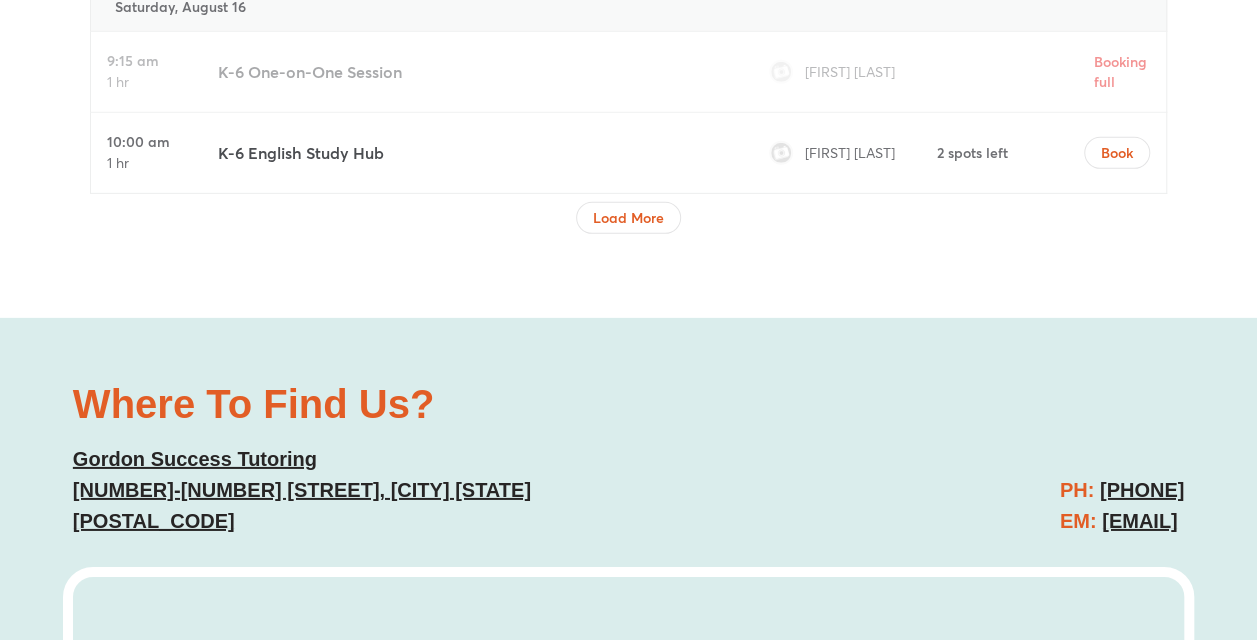 scroll, scrollTop: 10509, scrollLeft: 0, axis: vertical 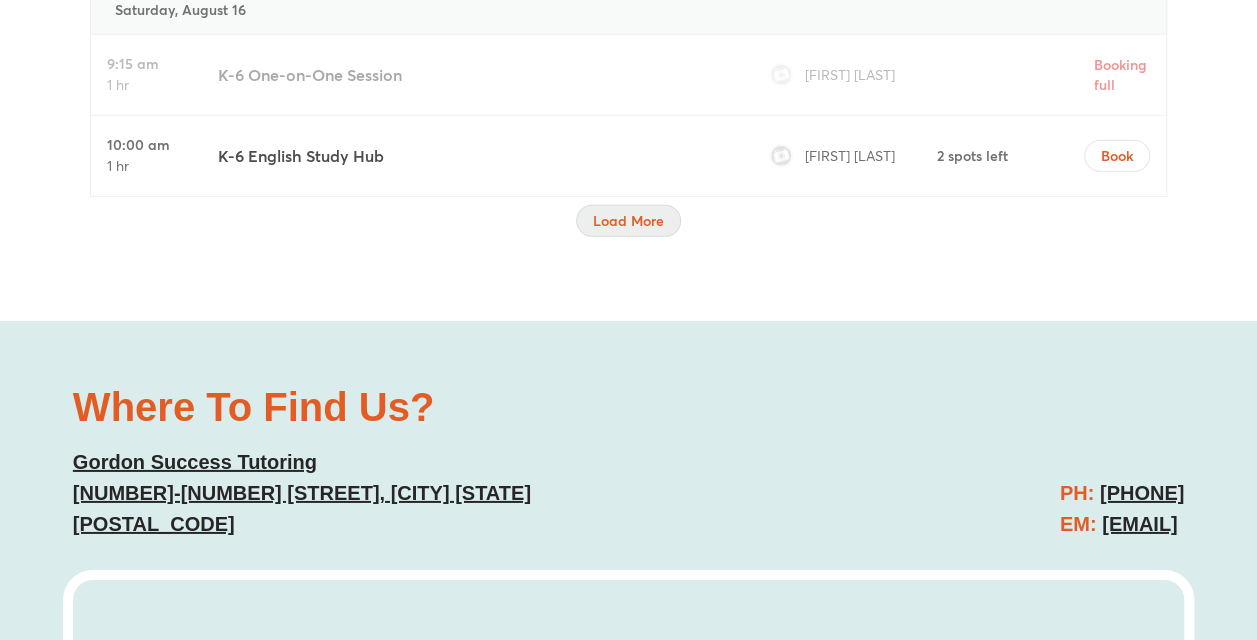click on "Load More" at bounding box center [628, 221] 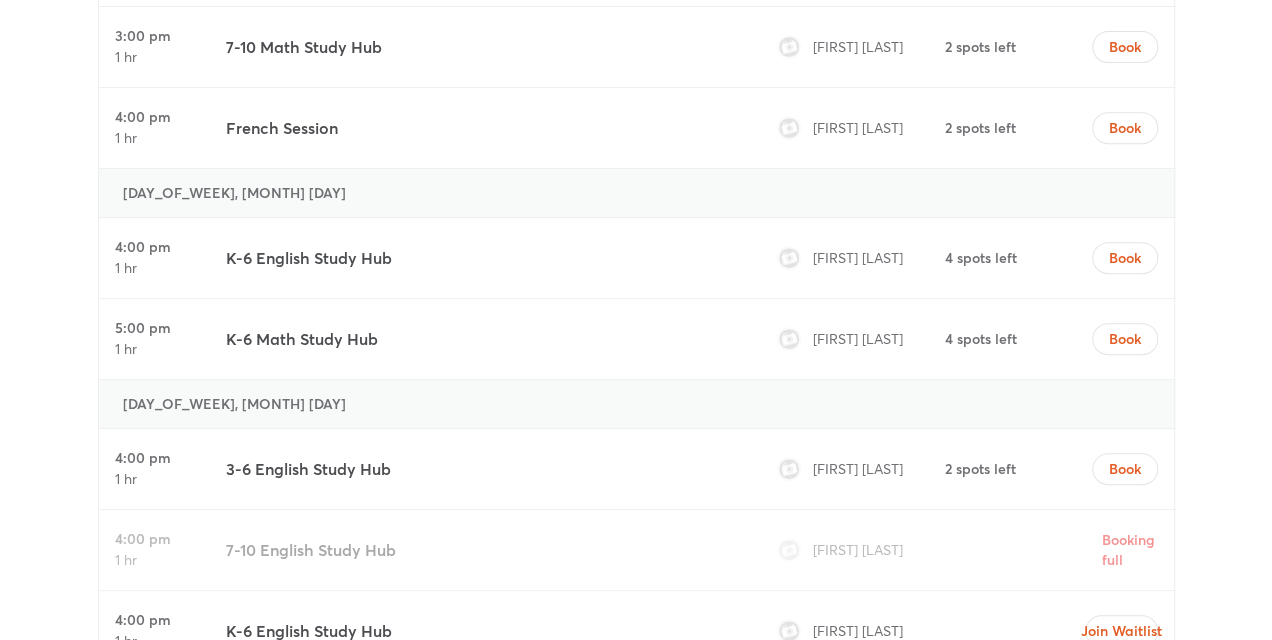 scroll, scrollTop: 11674, scrollLeft: 0, axis: vertical 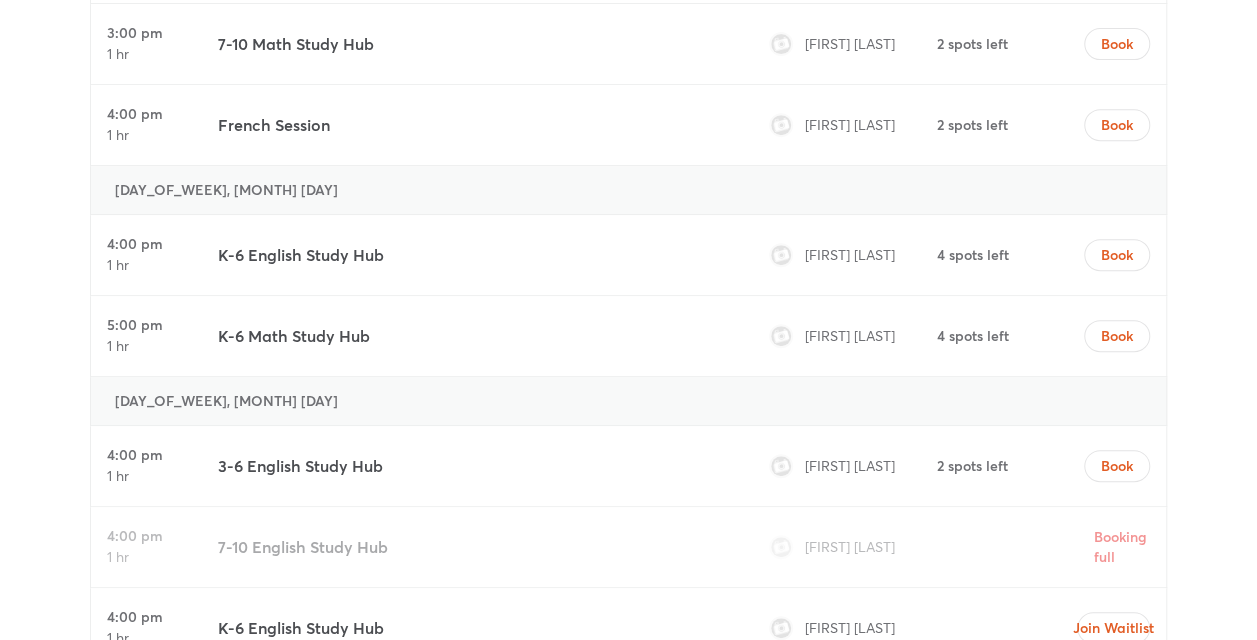 click on "K-6 English Study Hub" at bounding box center [301, 255] 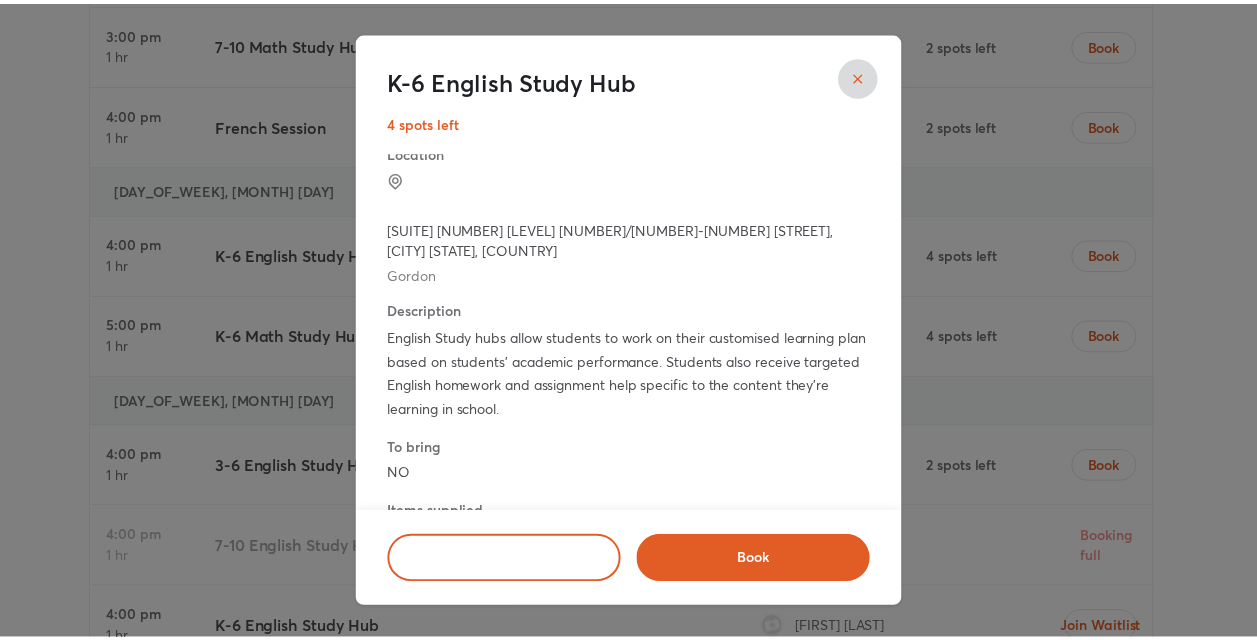 scroll, scrollTop: 0, scrollLeft: 0, axis: both 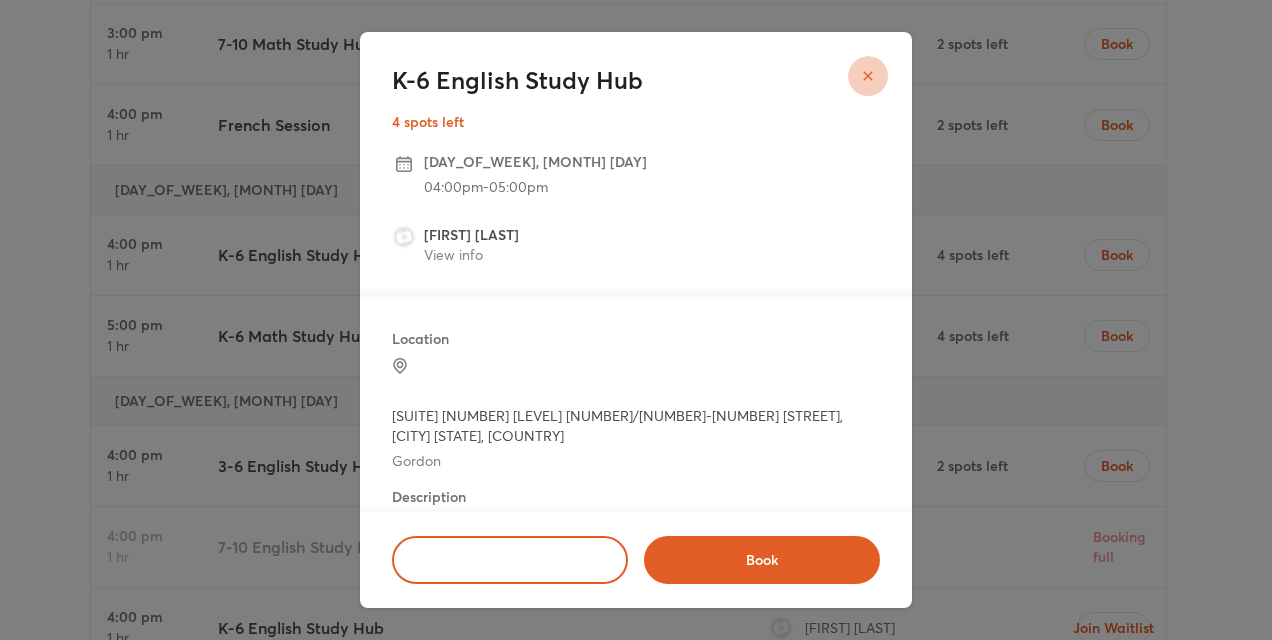 click 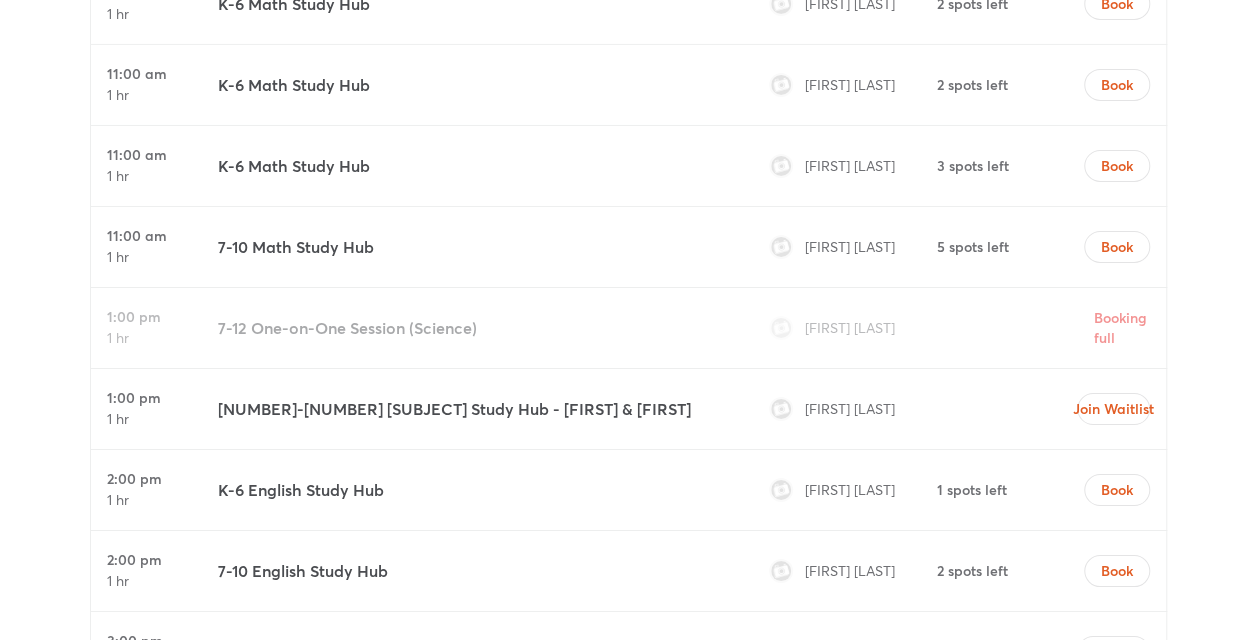 scroll, scrollTop: 10814, scrollLeft: 0, axis: vertical 